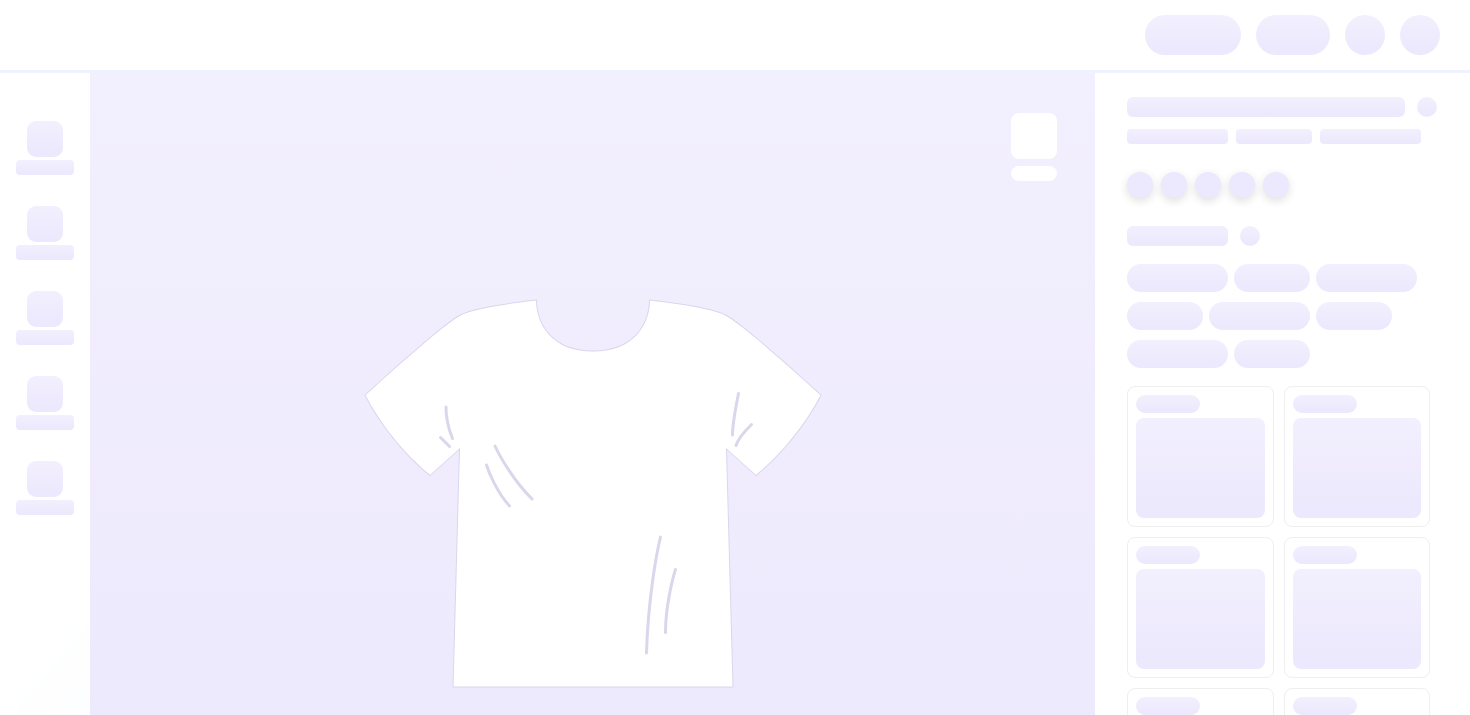 scroll, scrollTop: 0, scrollLeft: 0, axis: both 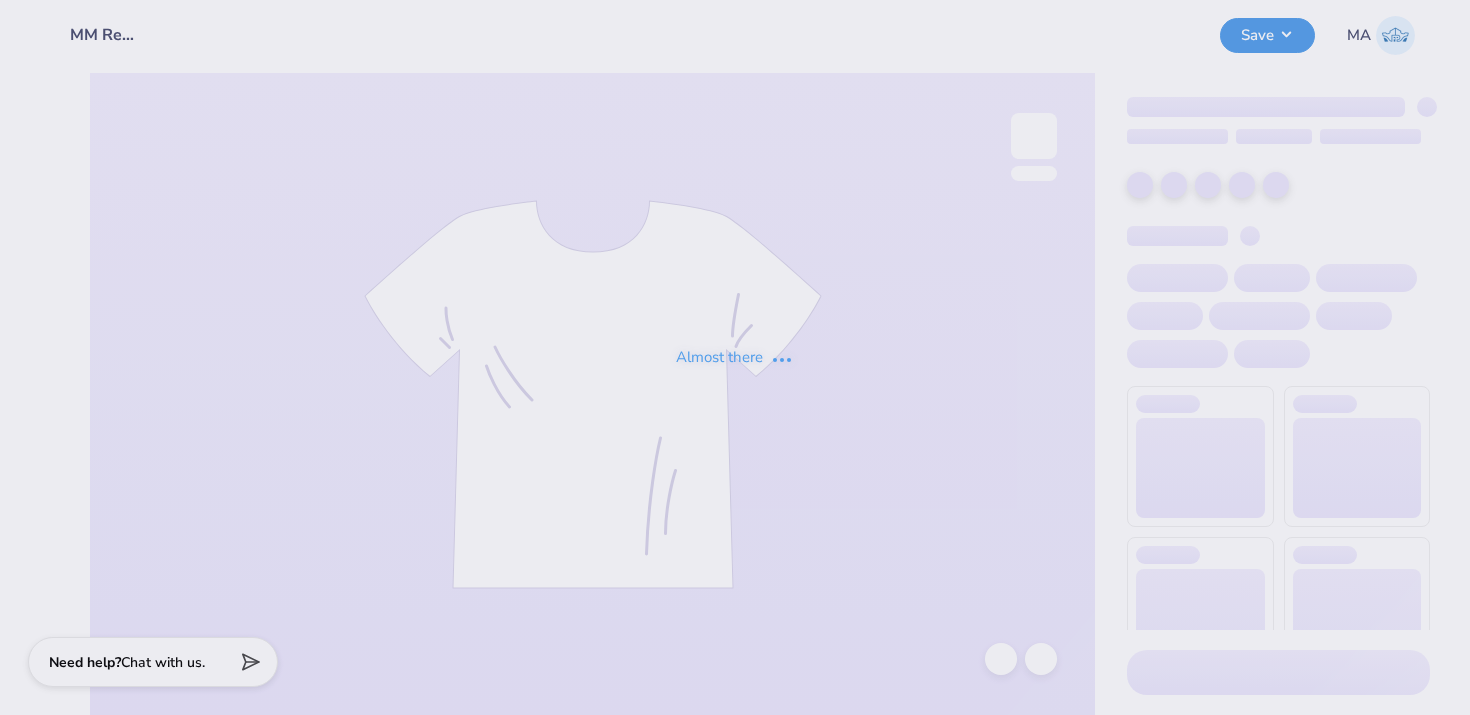 type on "MM Restock Merch" 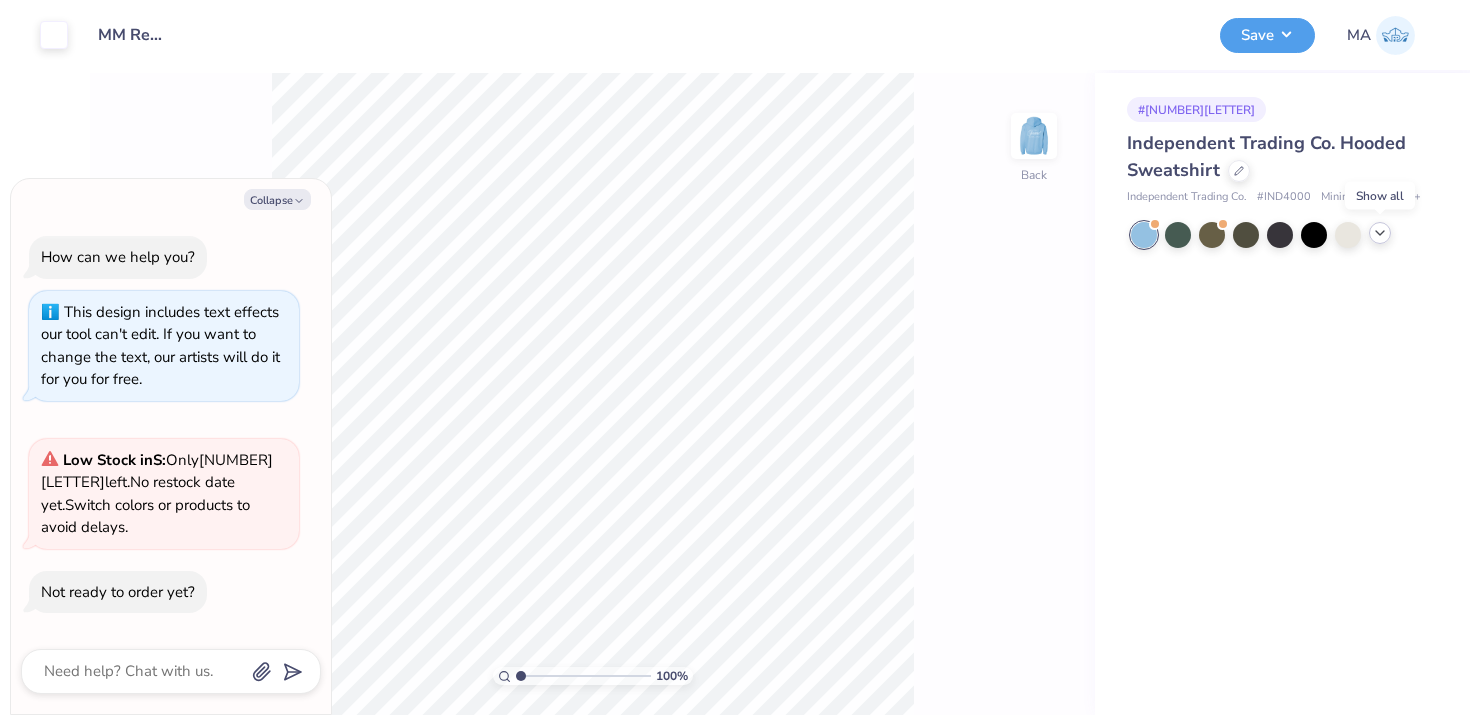 click 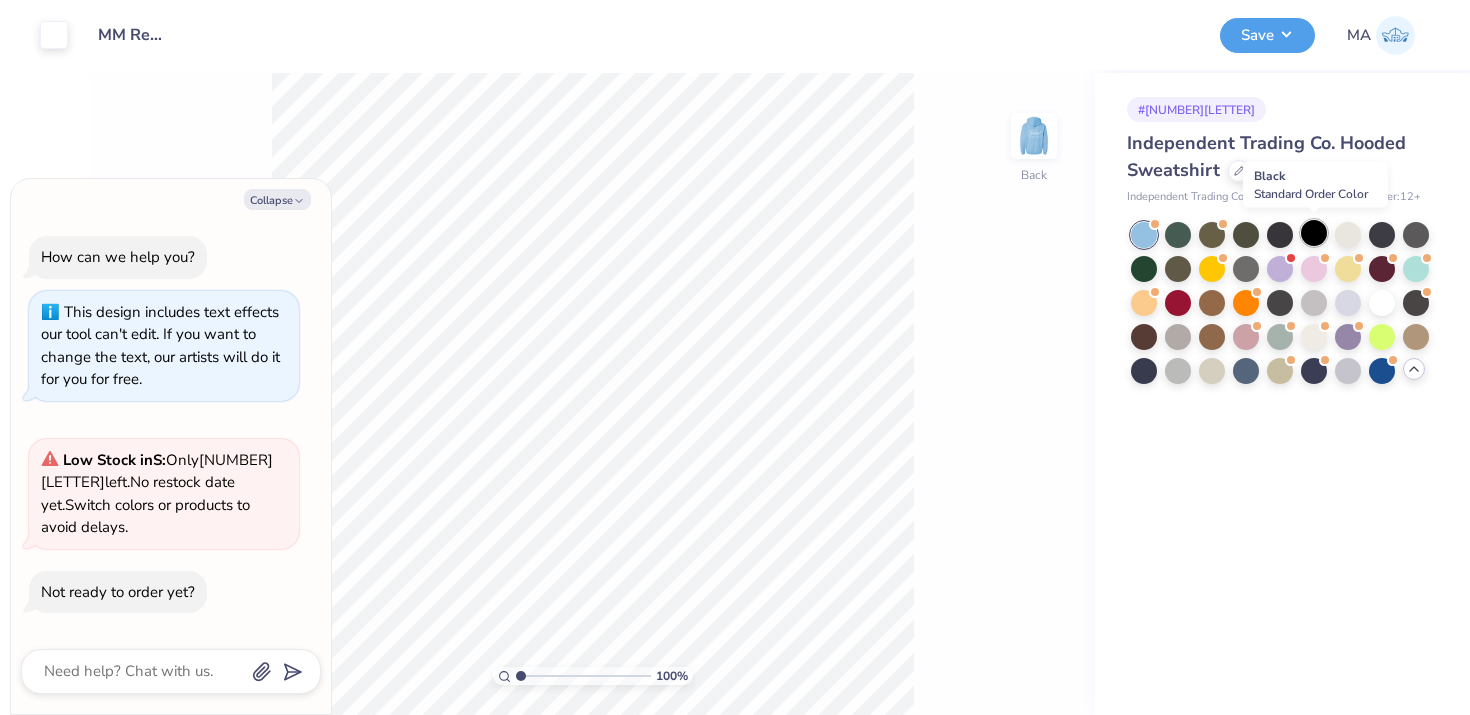 click at bounding box center [1314, 233] 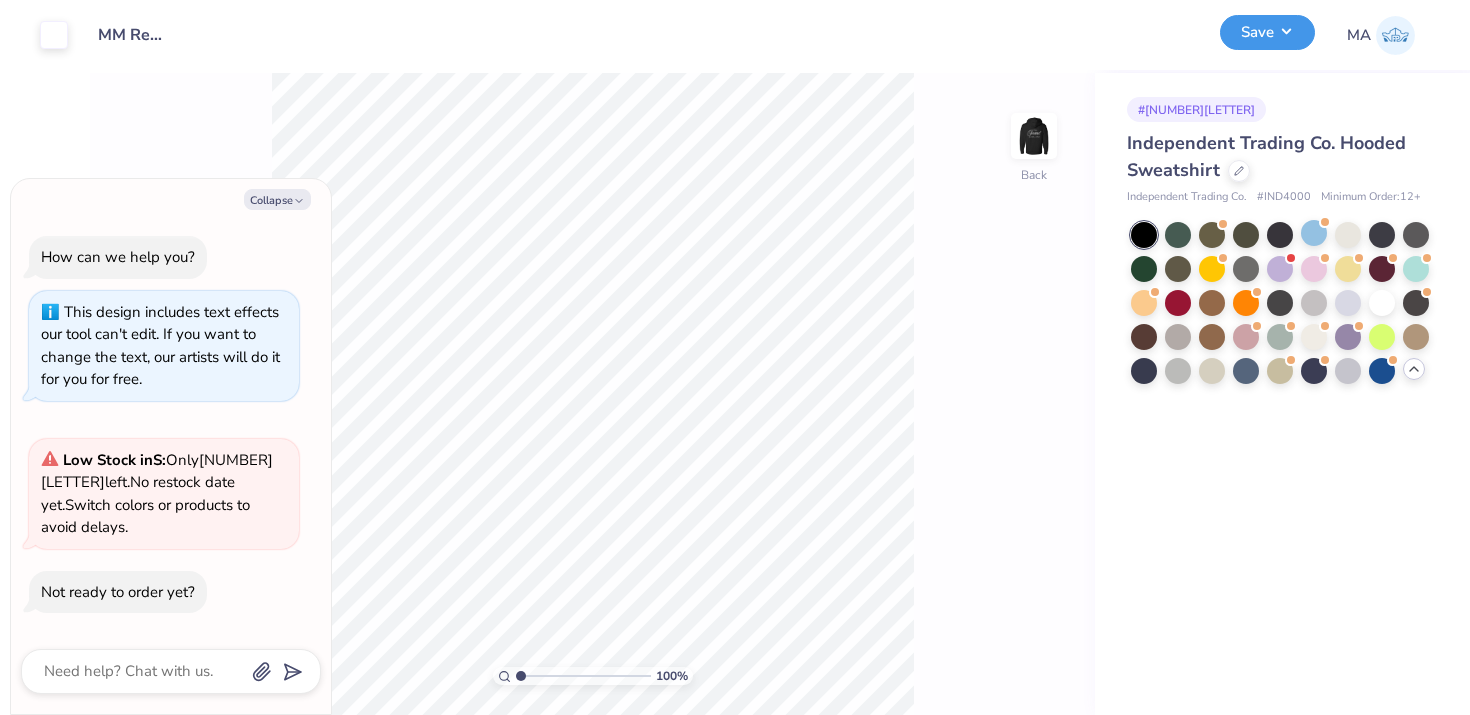 click on "Save" at bounding box center [1267, 32] 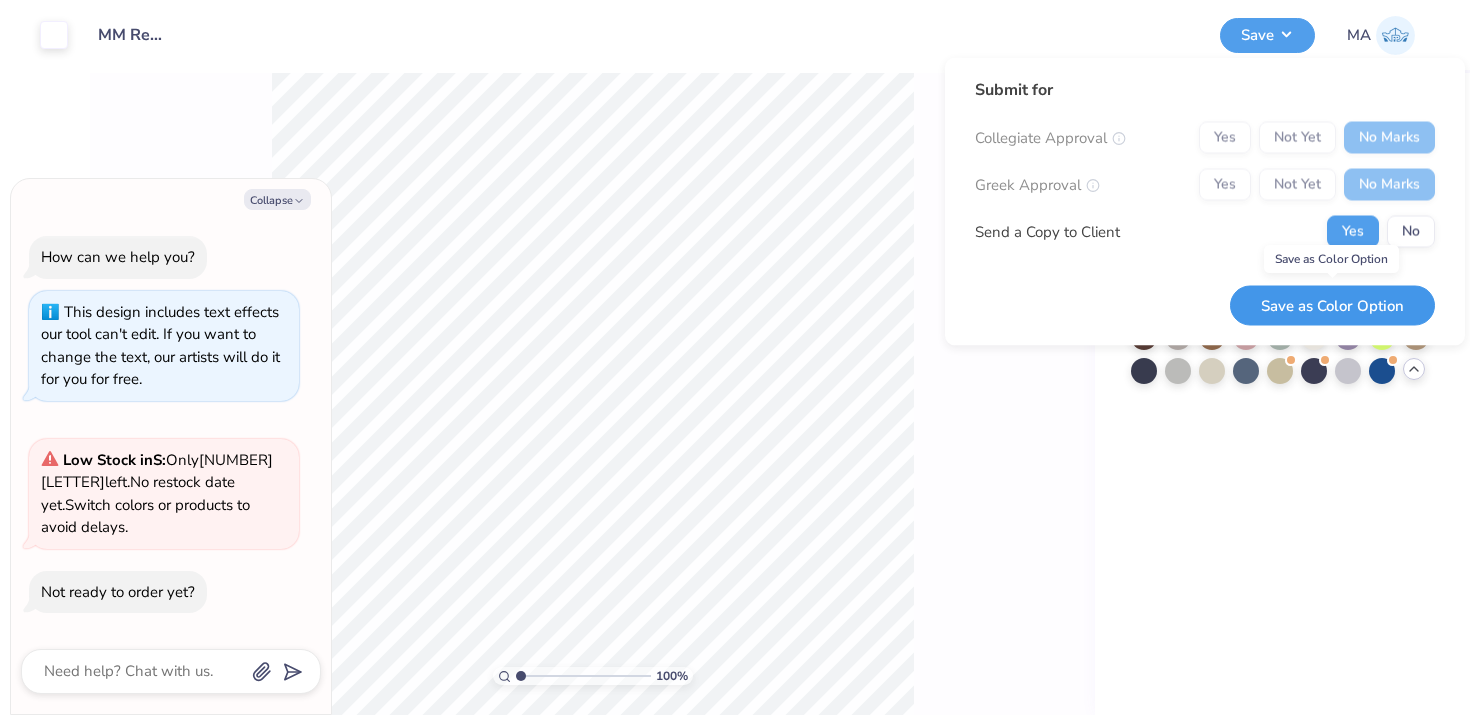 click on "Save as Color Option" at bounding box center [1332, 305] 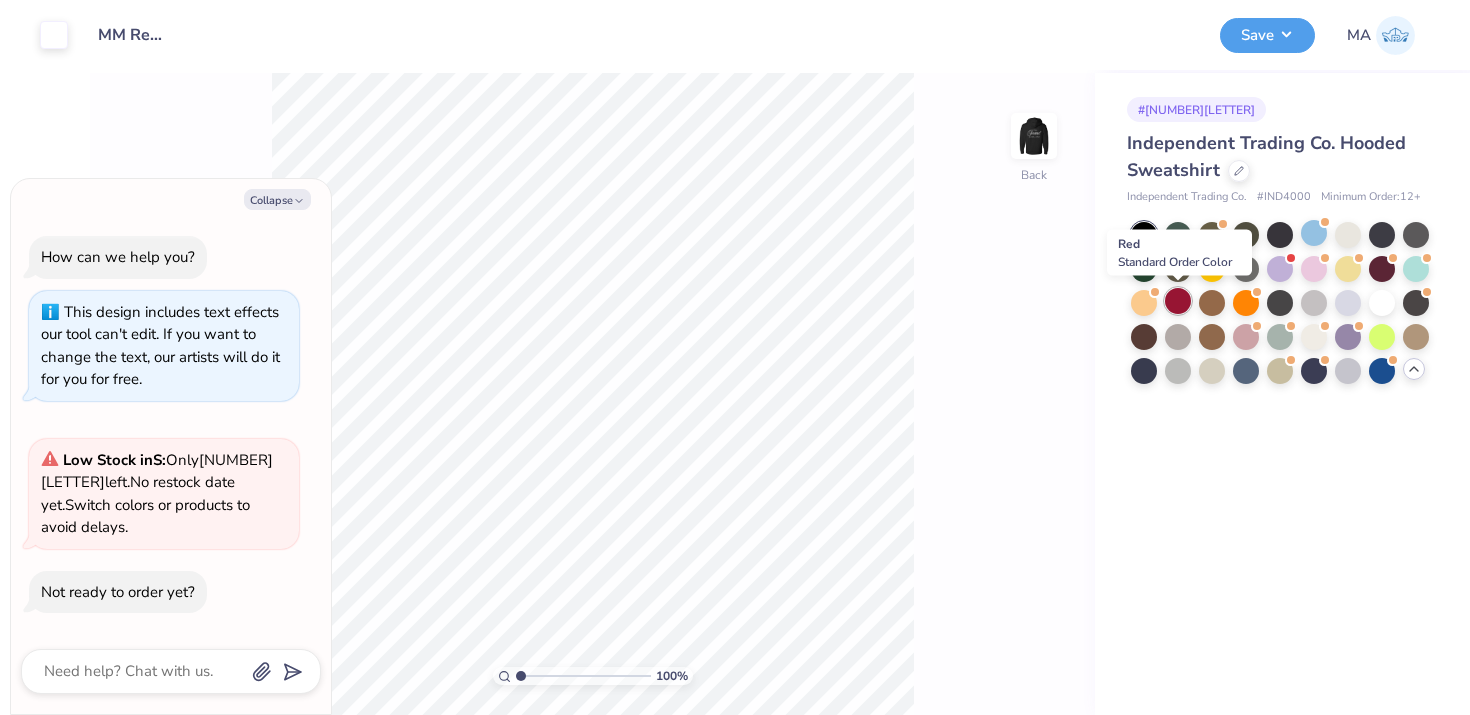 click at bounding box center [1178, 301] 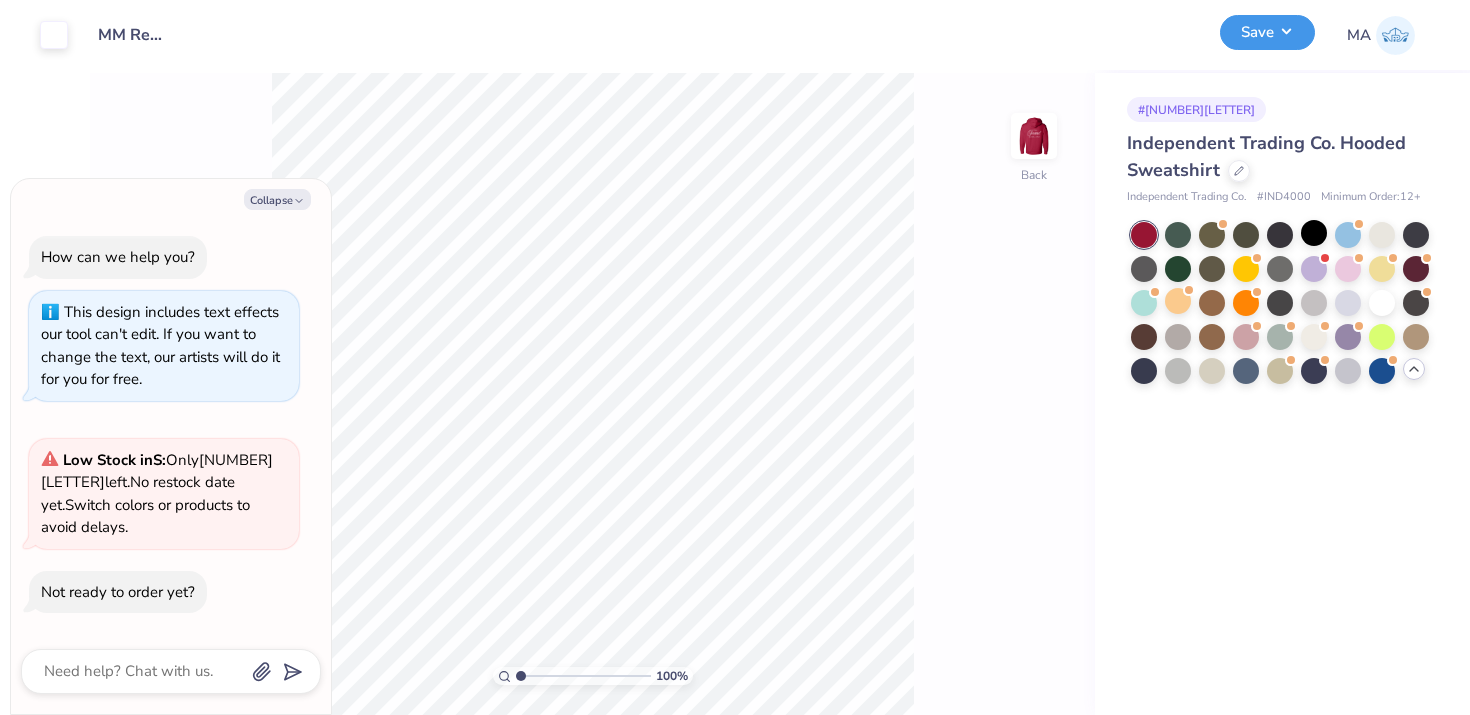 click on "Save" at bounding box center [1267, 32] 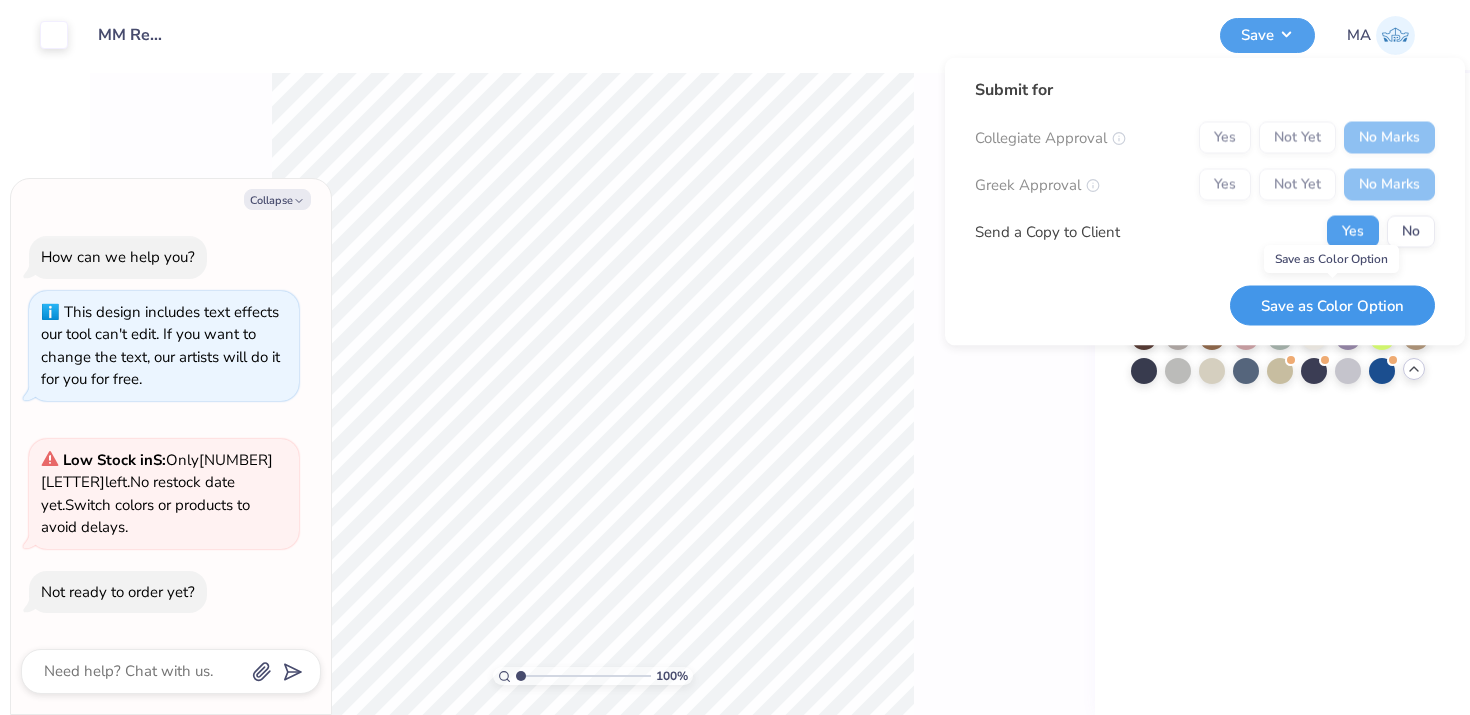 click on "Save as Color Option" at bounding box center [1332, 305] 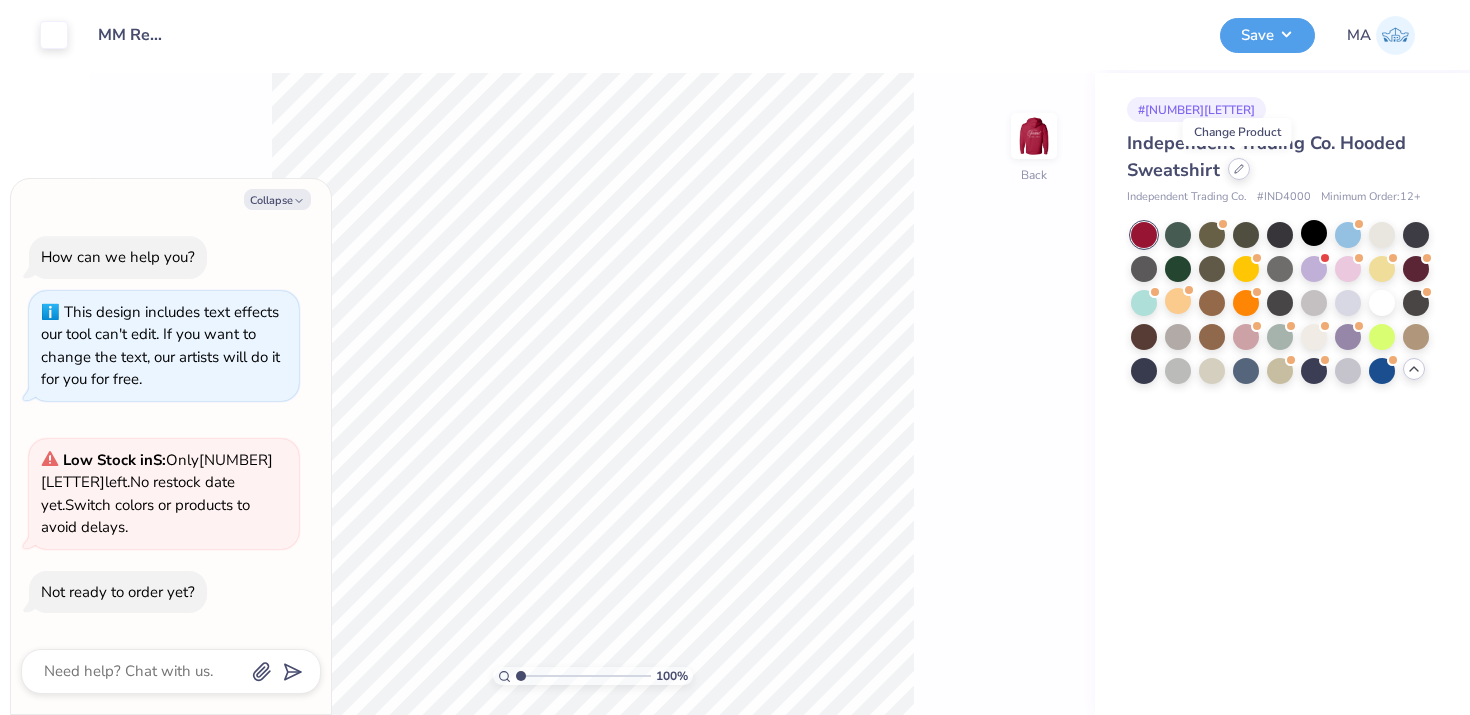 click 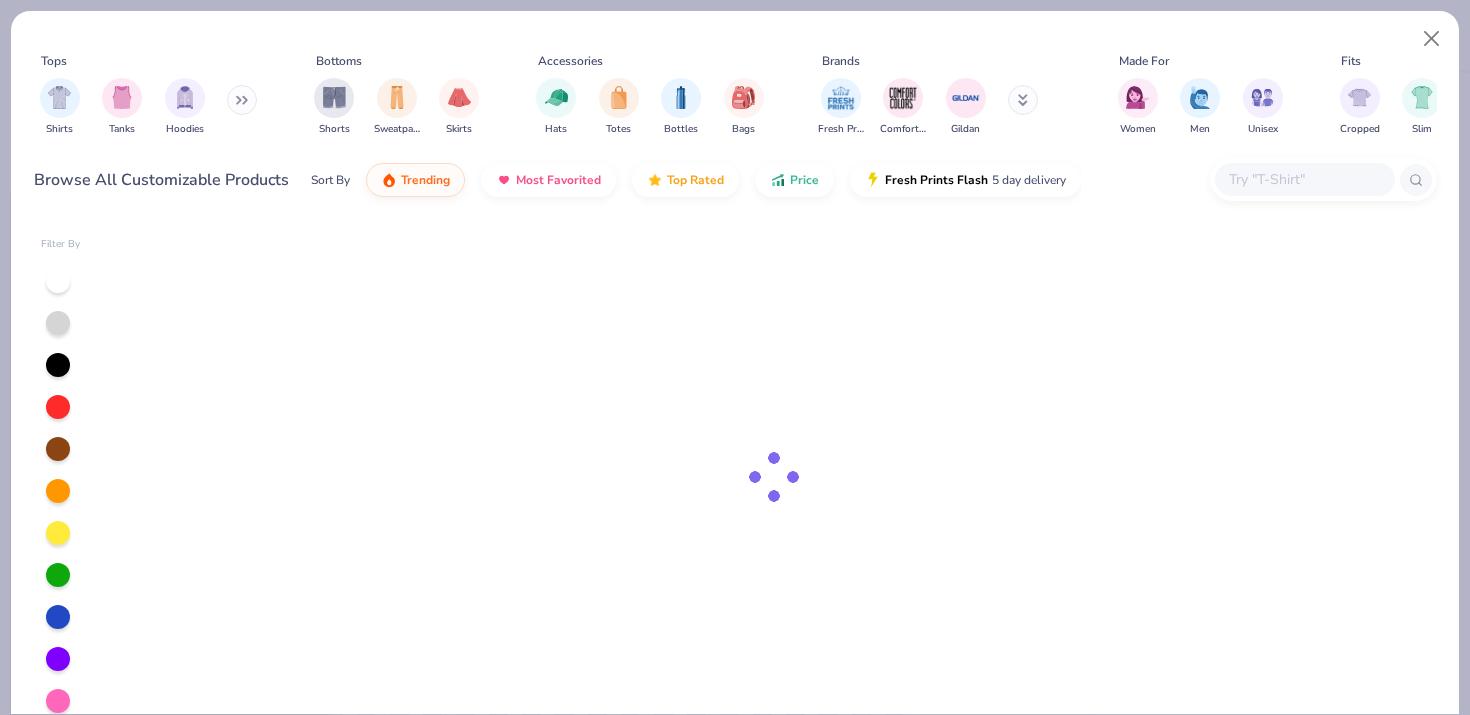 type on "x" 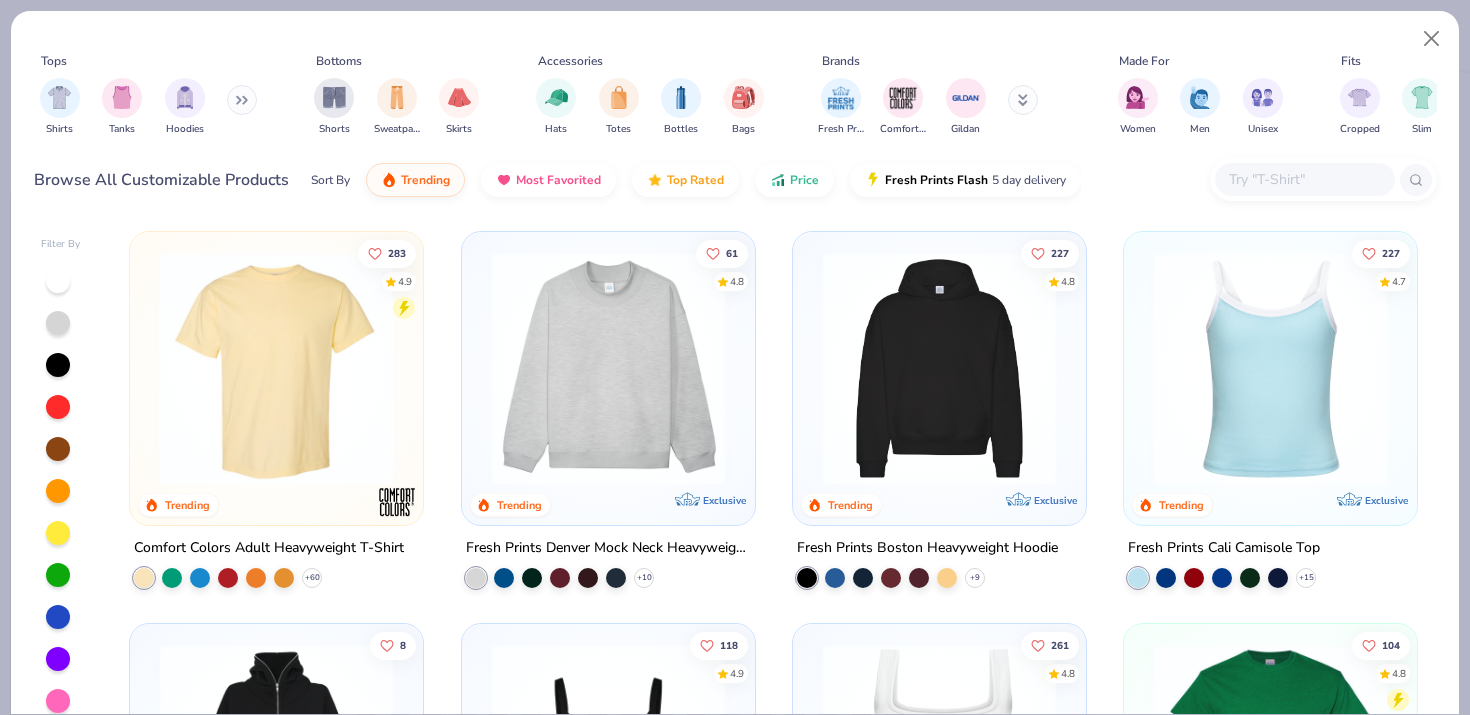 click at bounding box center (1304, 179) 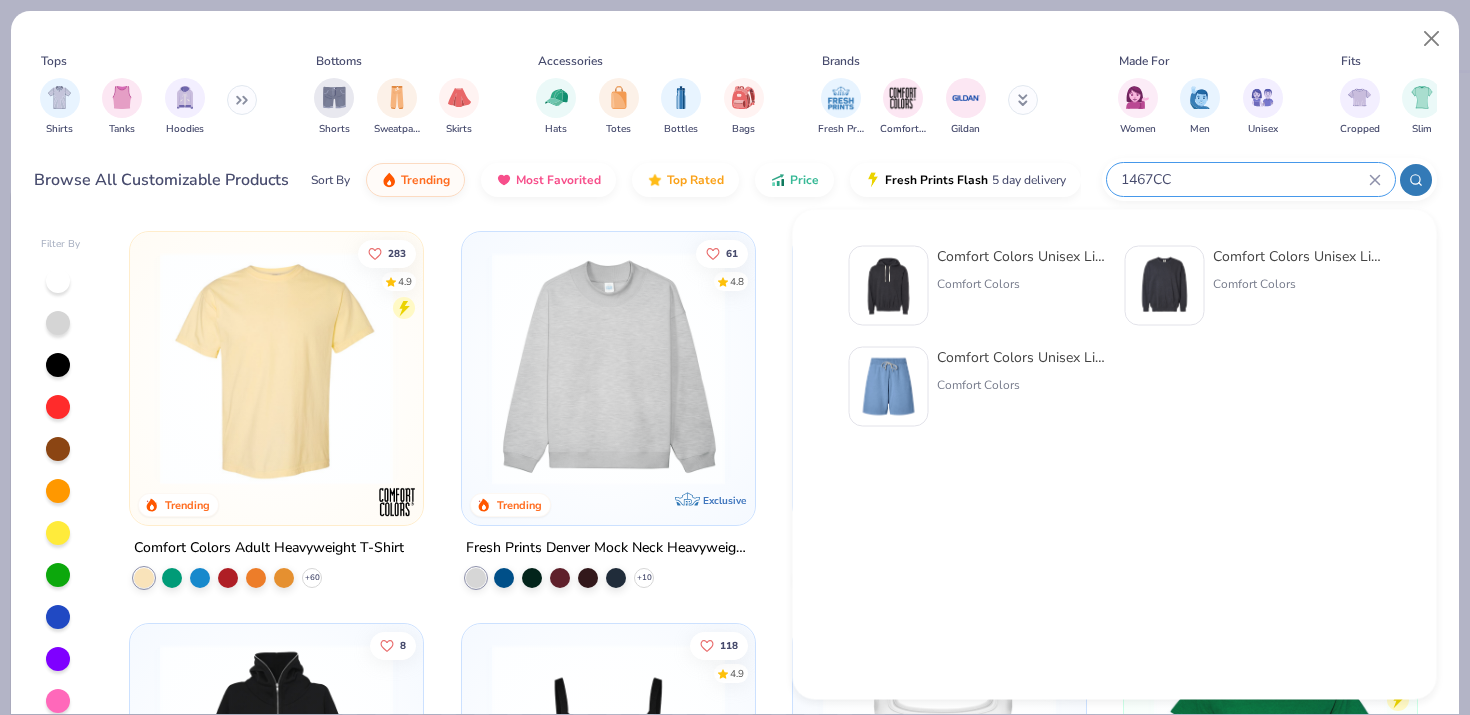 type on "1467CC" 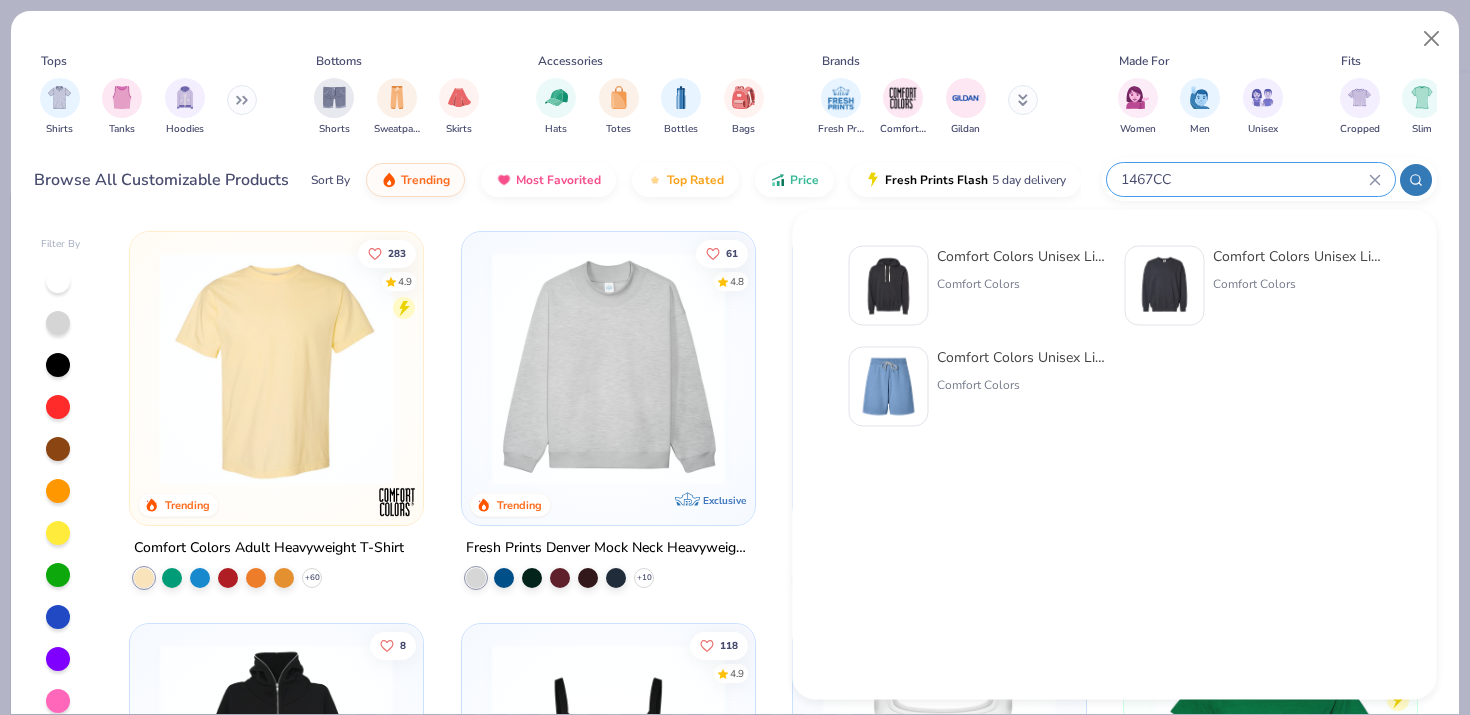 click at bounding box center [889, 286] 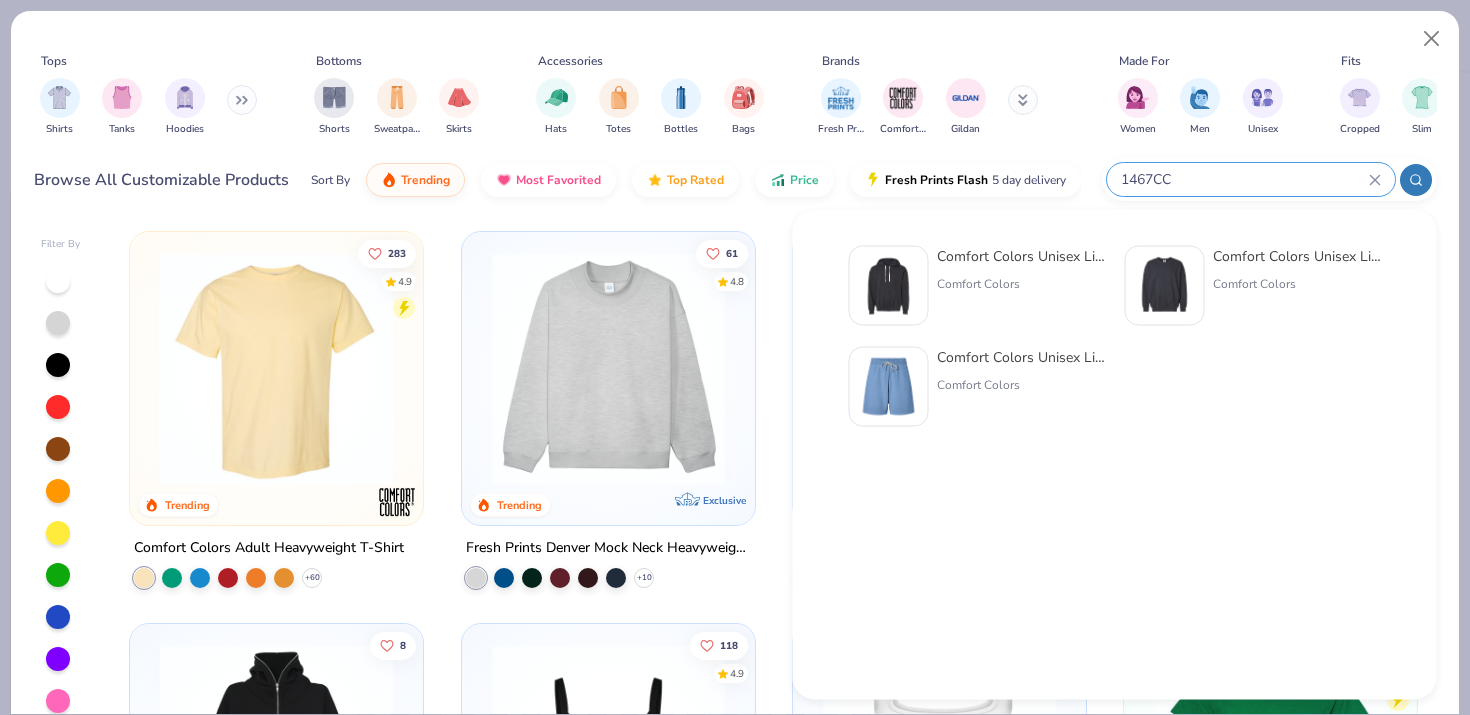 type 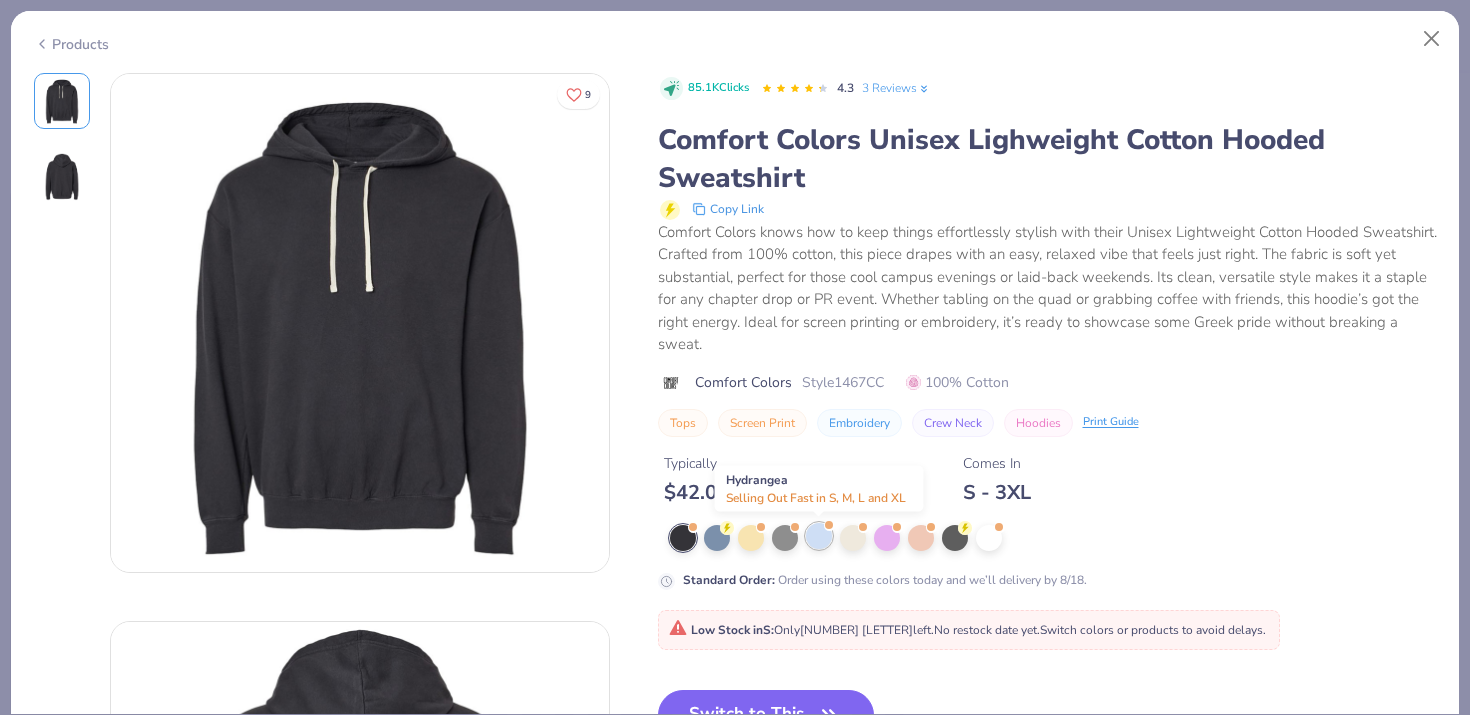 click at bounding box center [819, 536] 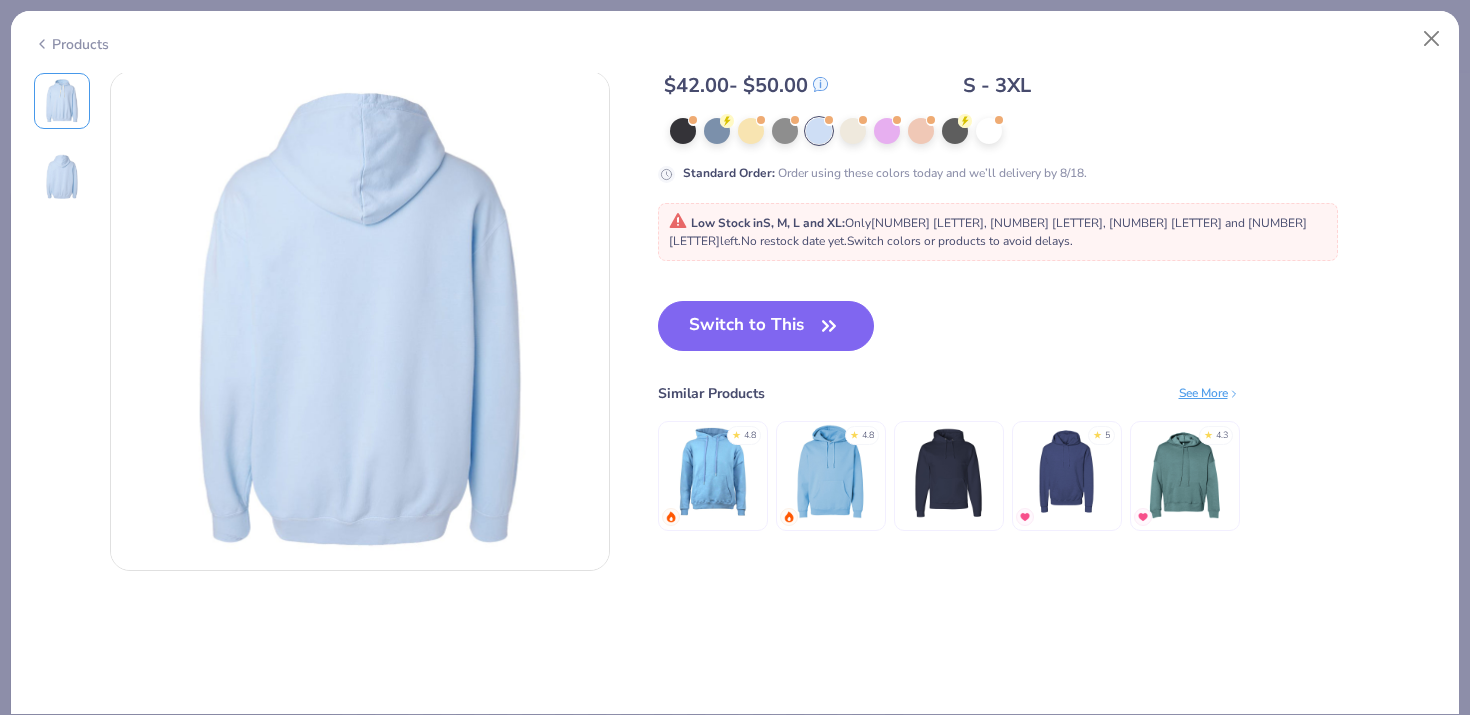 scroll, scrollTop: 584, scrollLeft: 0, axis: vertical 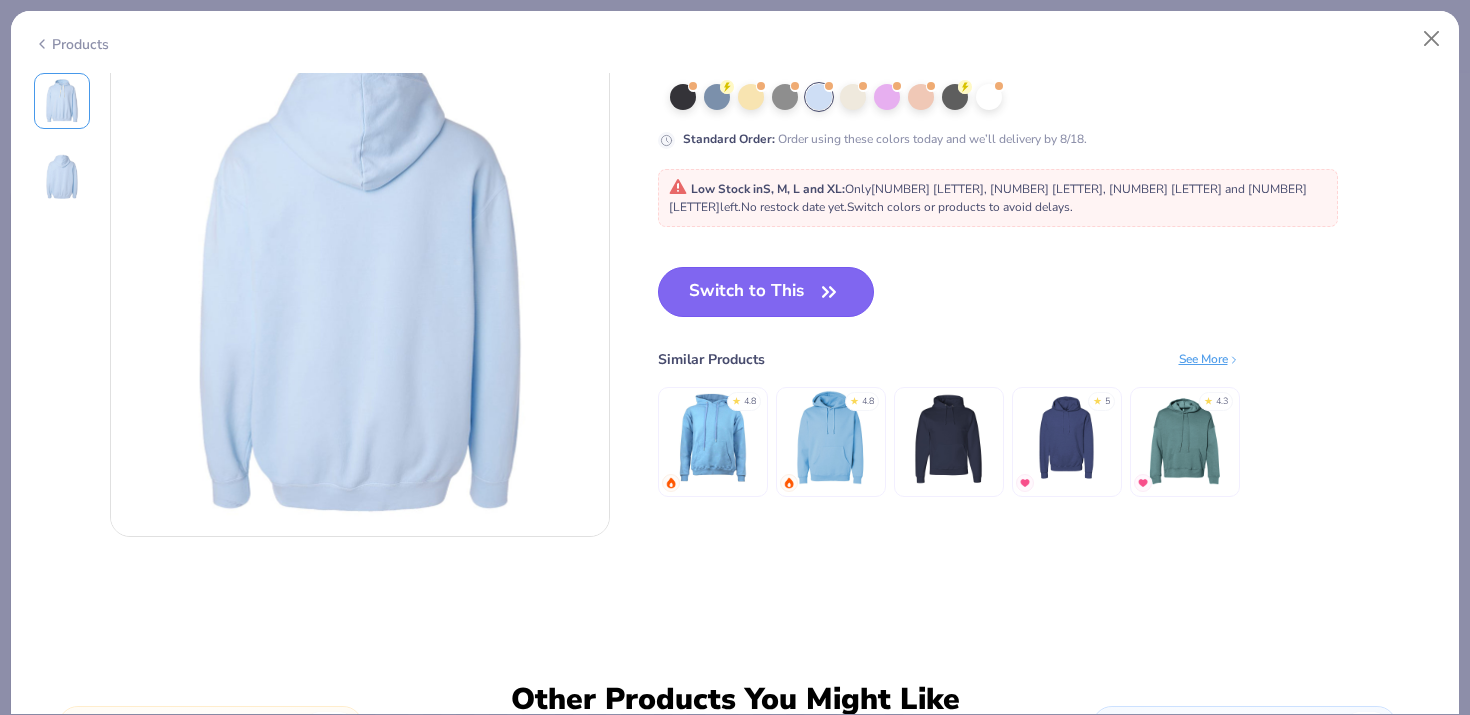click on "Switch to This" at bounding box center (766, 292) 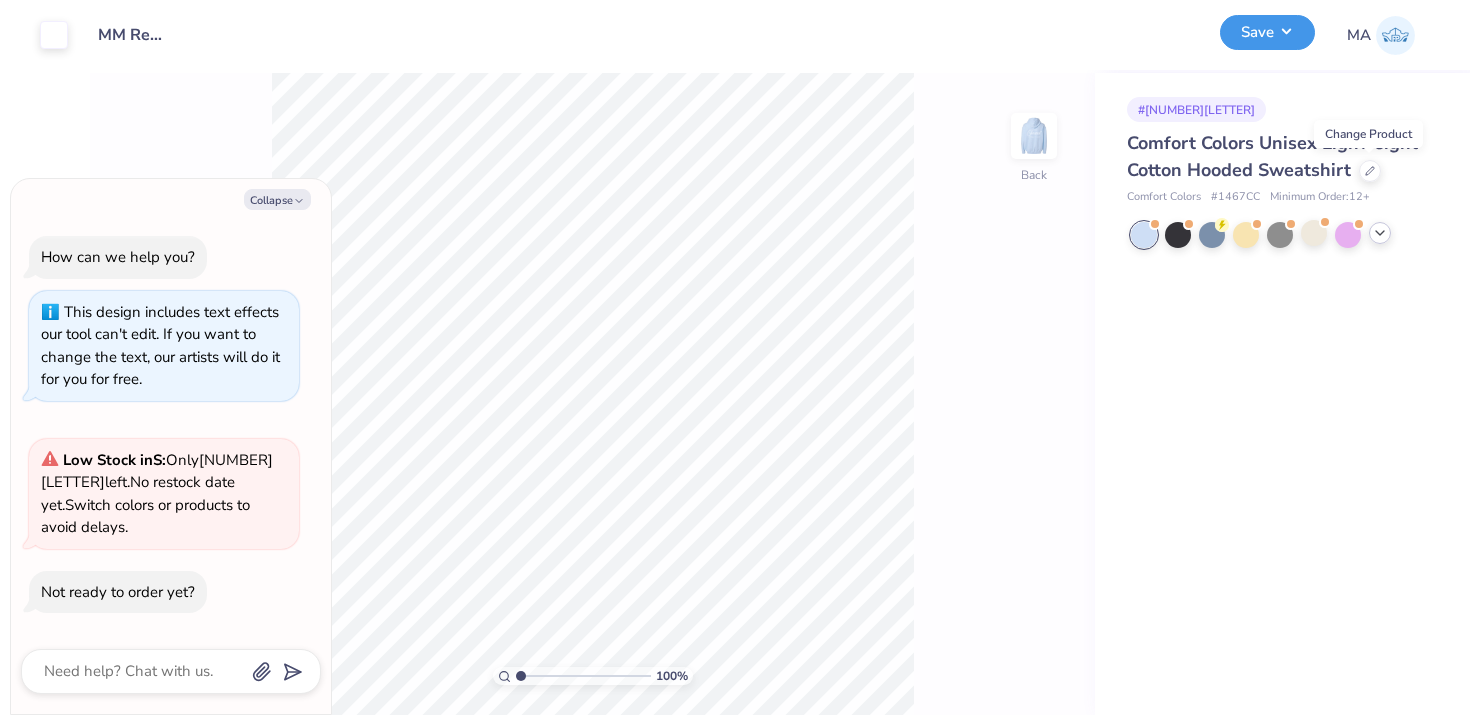 click on "Save" at bounding box center [1267, 32] 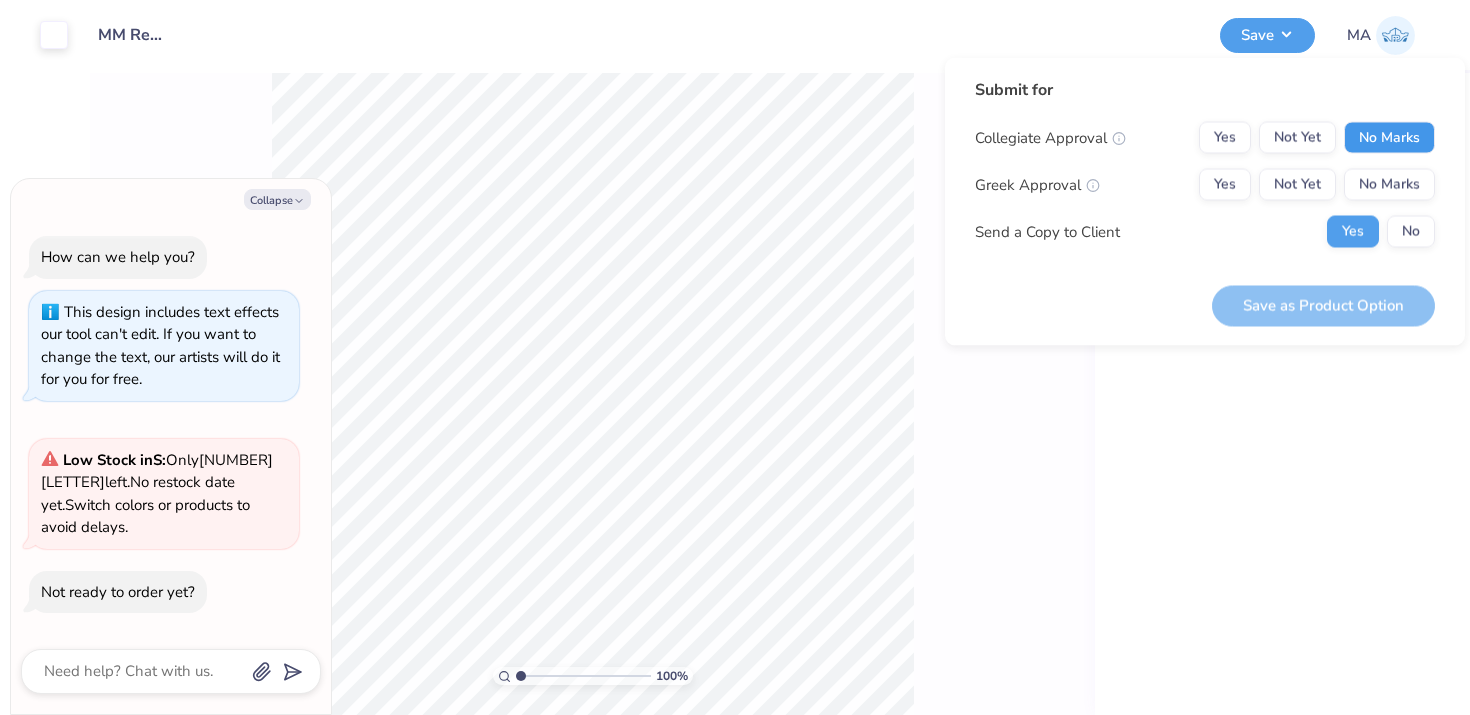 click on "No Marks" at bounding box center (1389, 138) 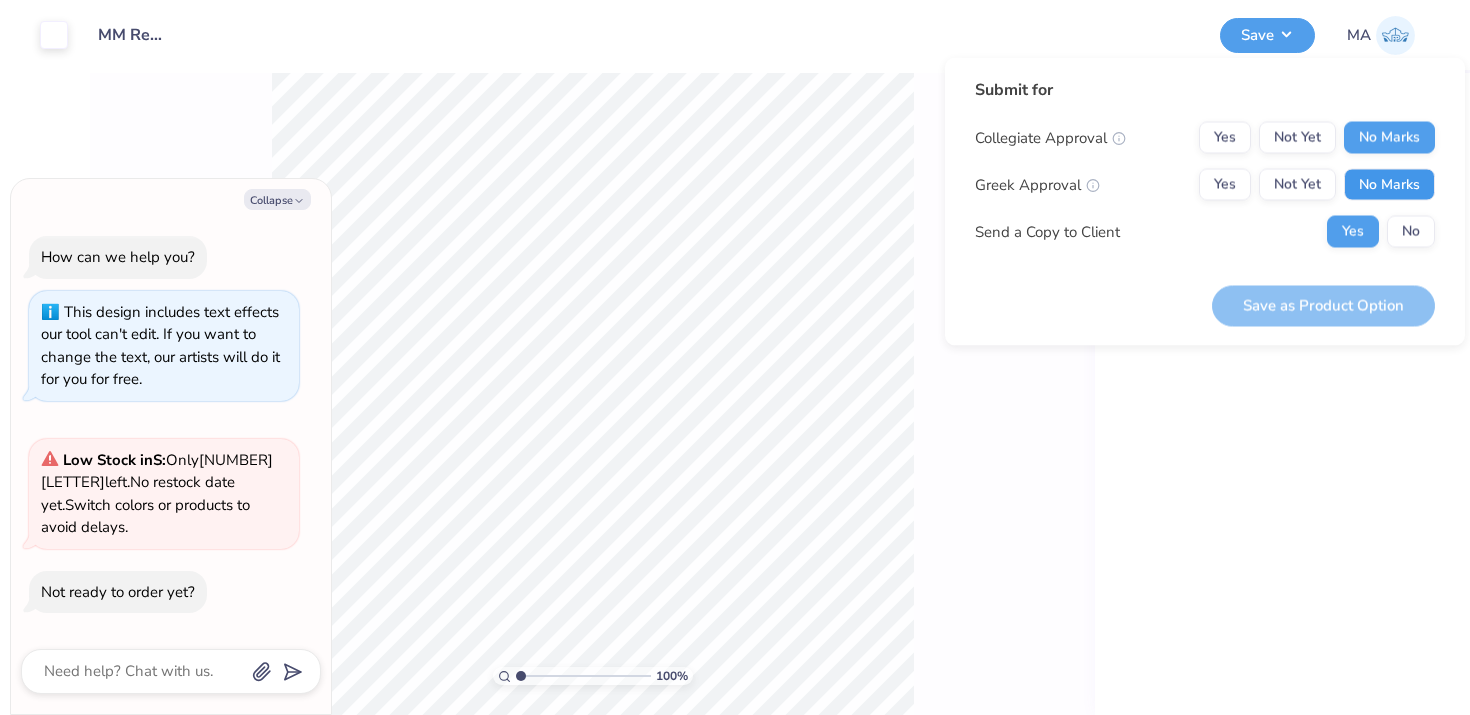 click on "No Marks" at bounding box center (1389, 185) 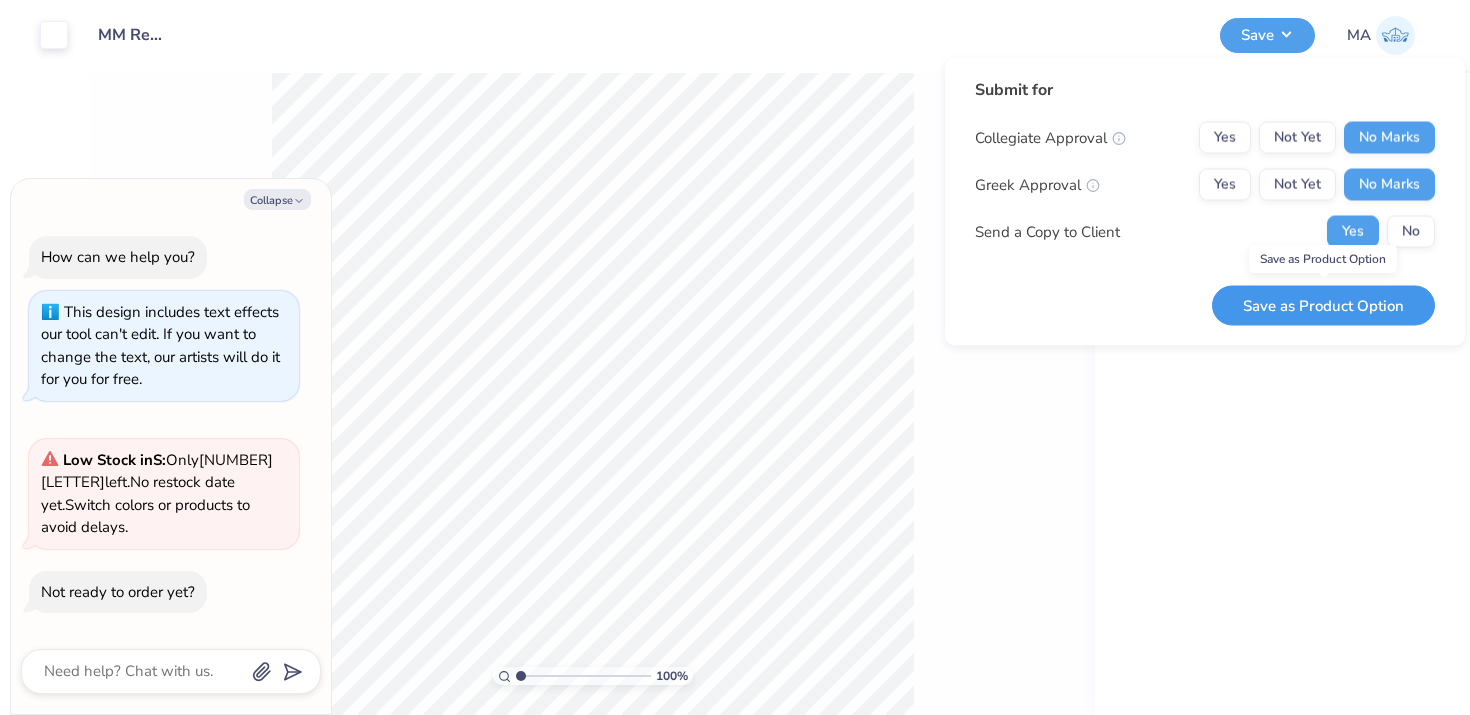 click on "Save as Product Option" at bounding box center [1323, 305] 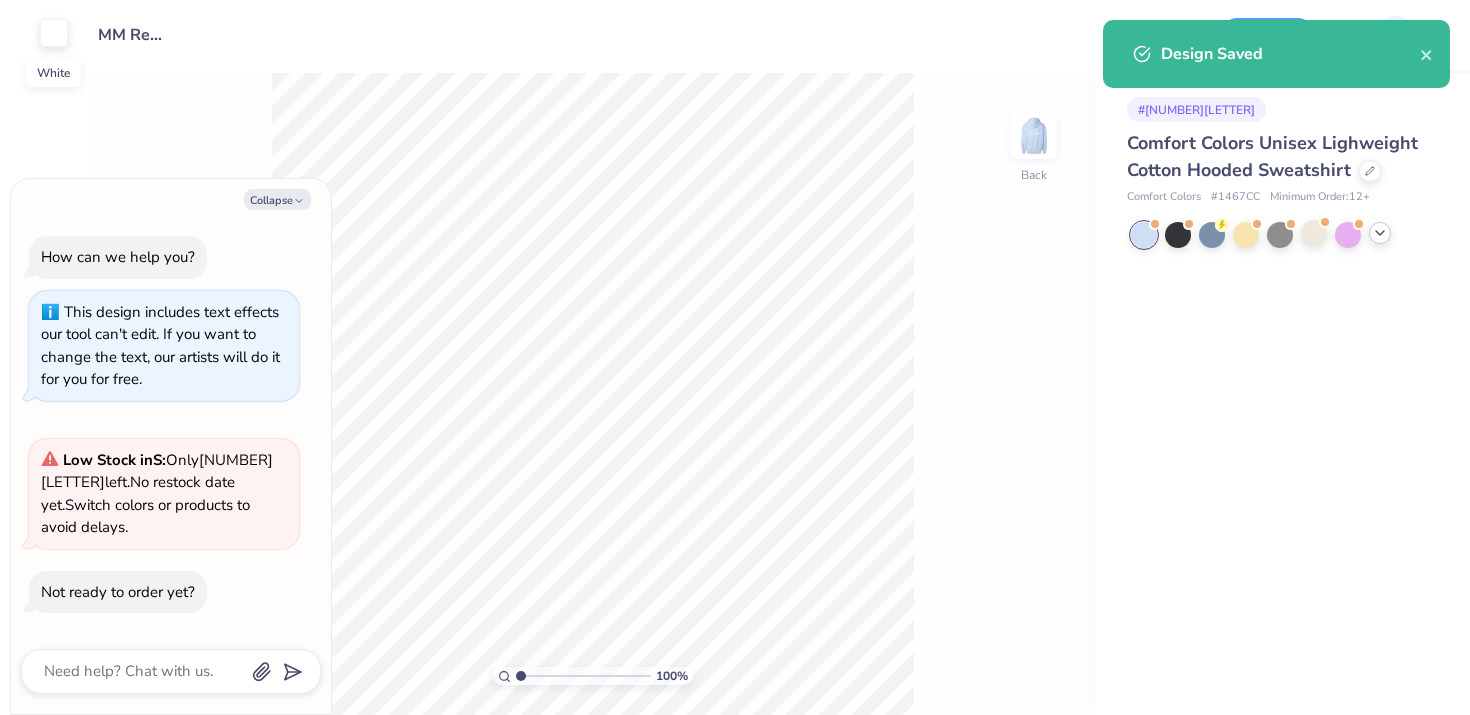 click at bounding box center (54, 33) 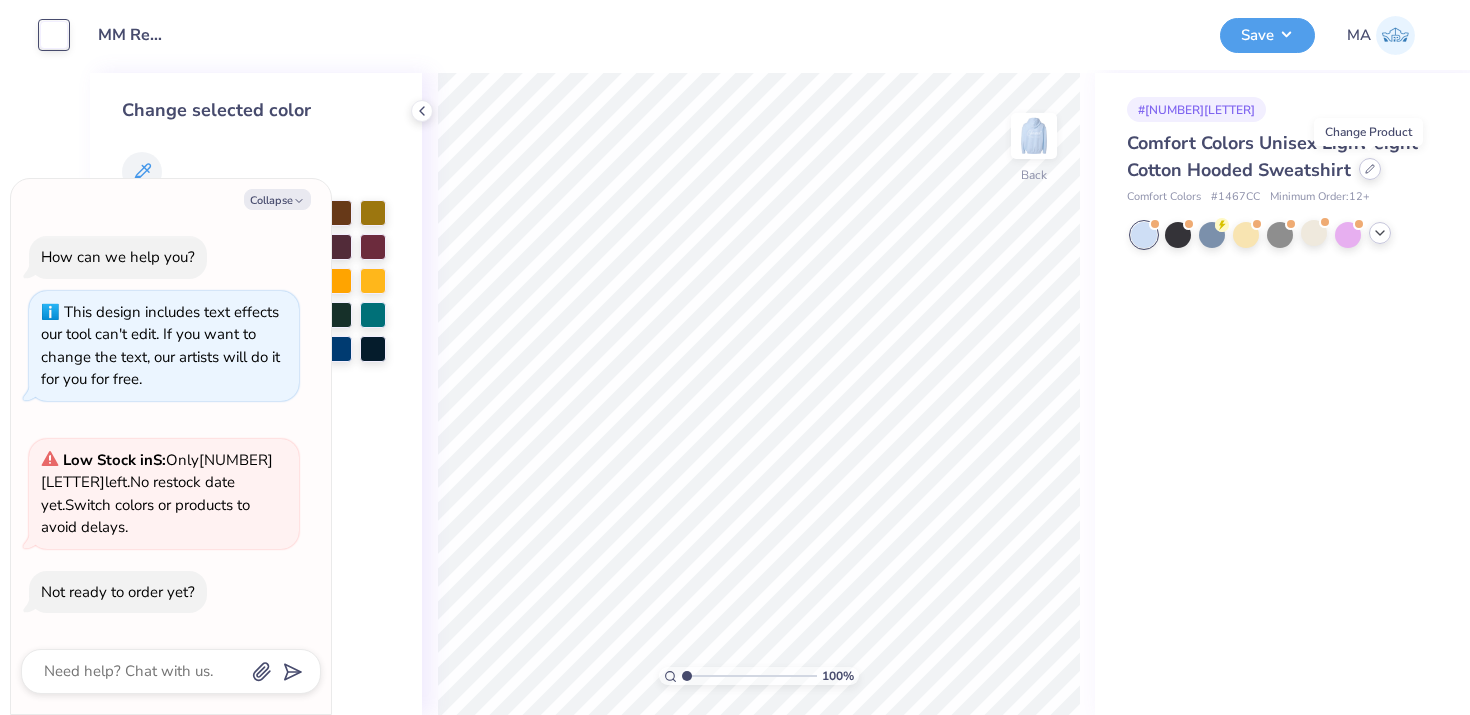 click 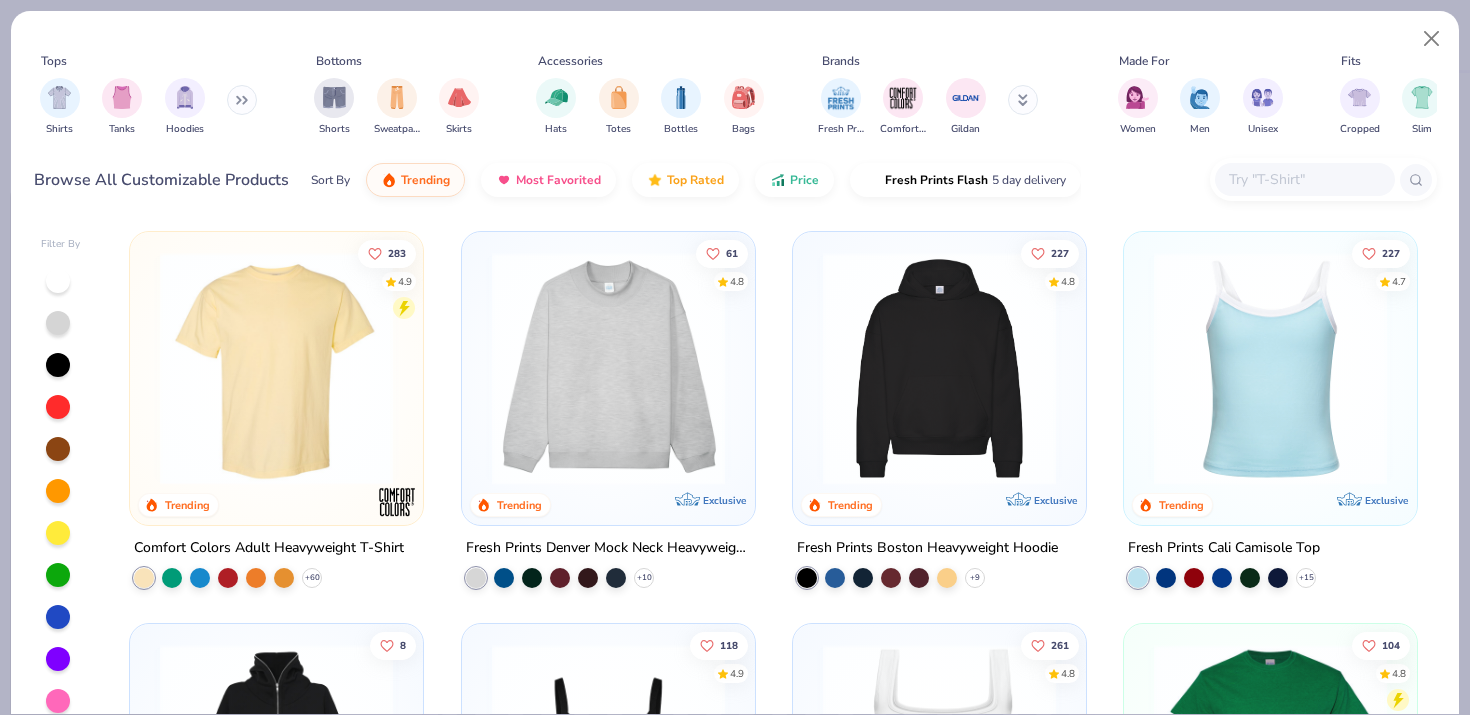 click at bounding box center [1304, 179] 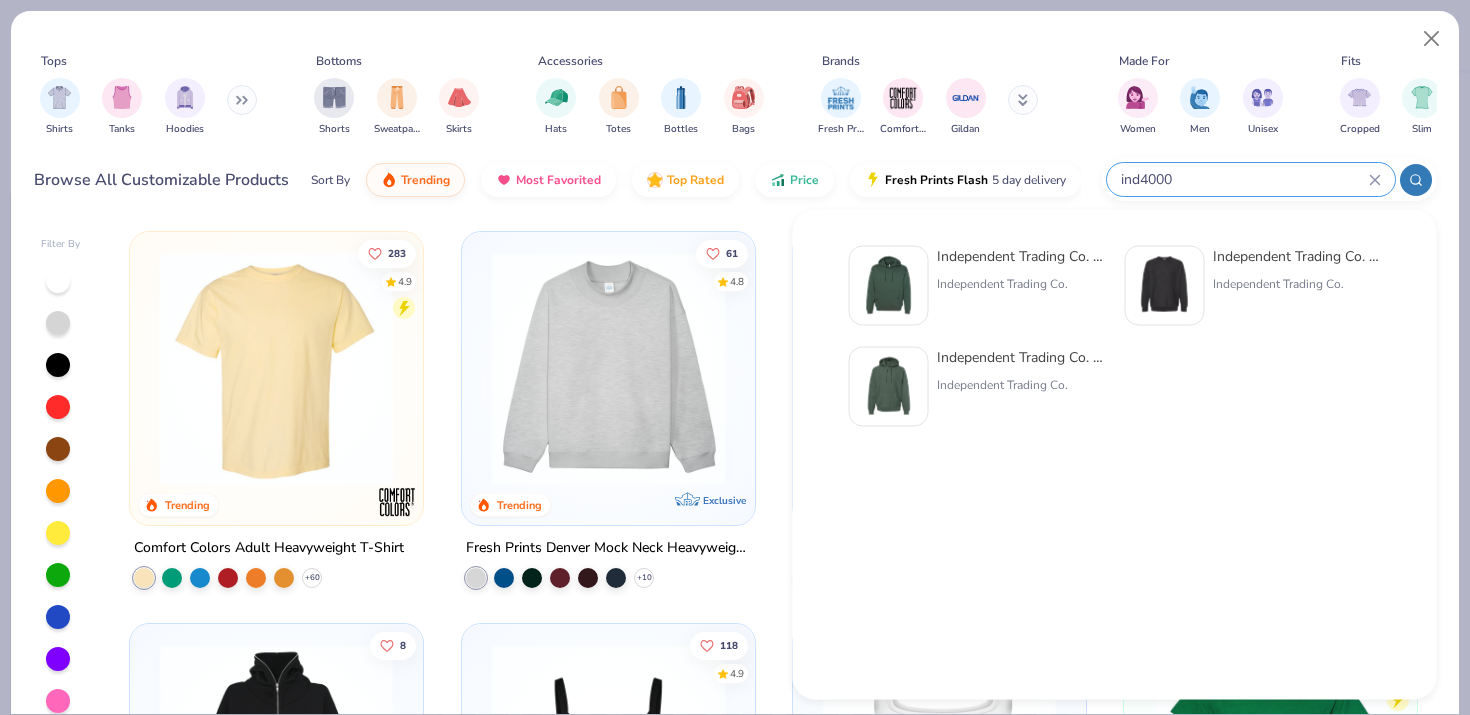 type on "ind4000" 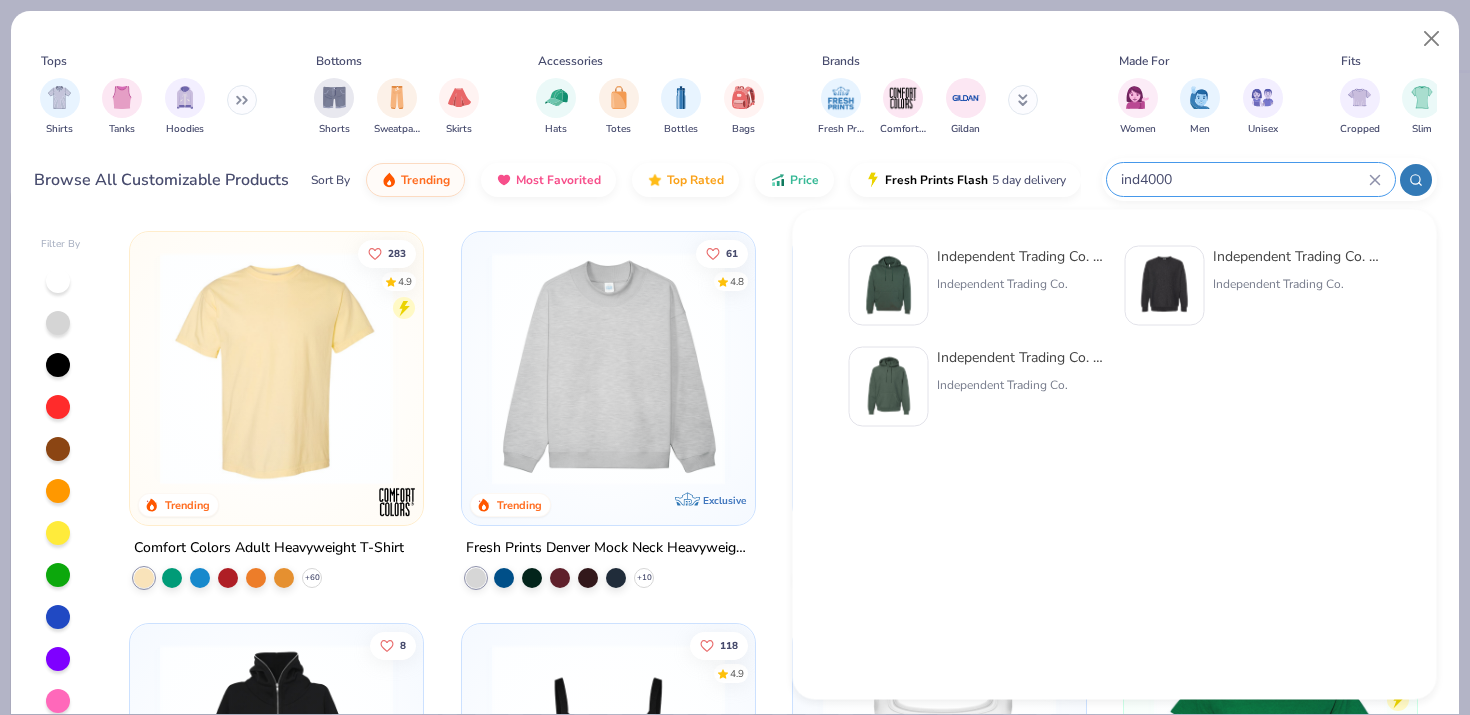 click at bounding box center (889, 286) 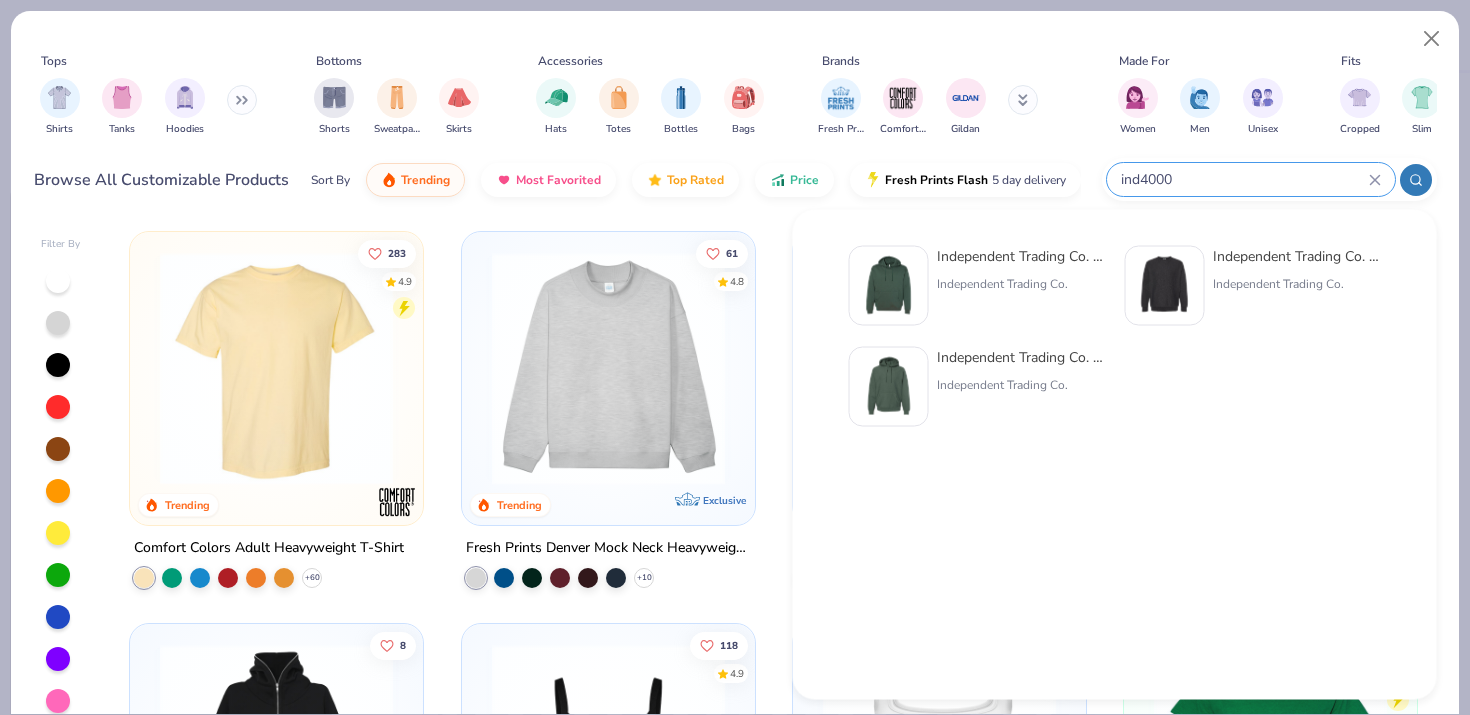 type 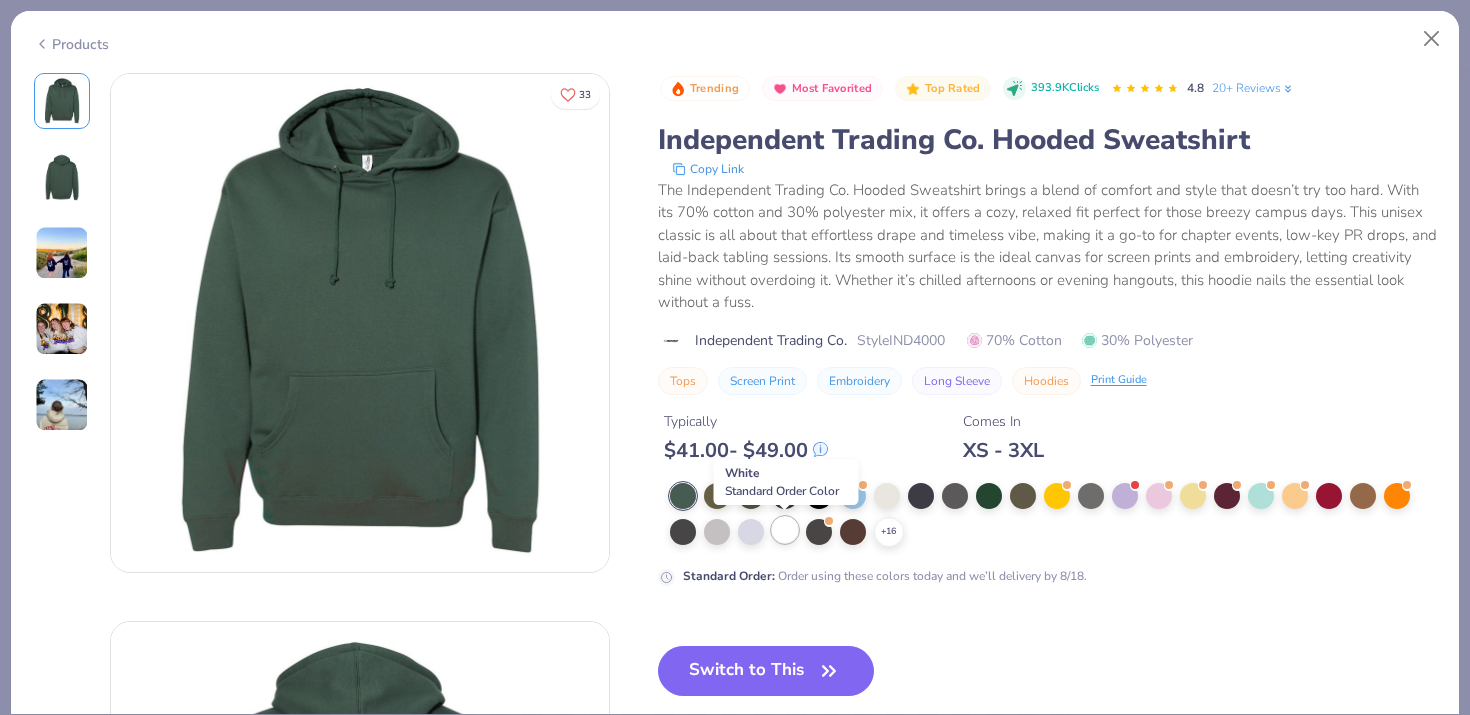 click at bounding box center [785, 530] 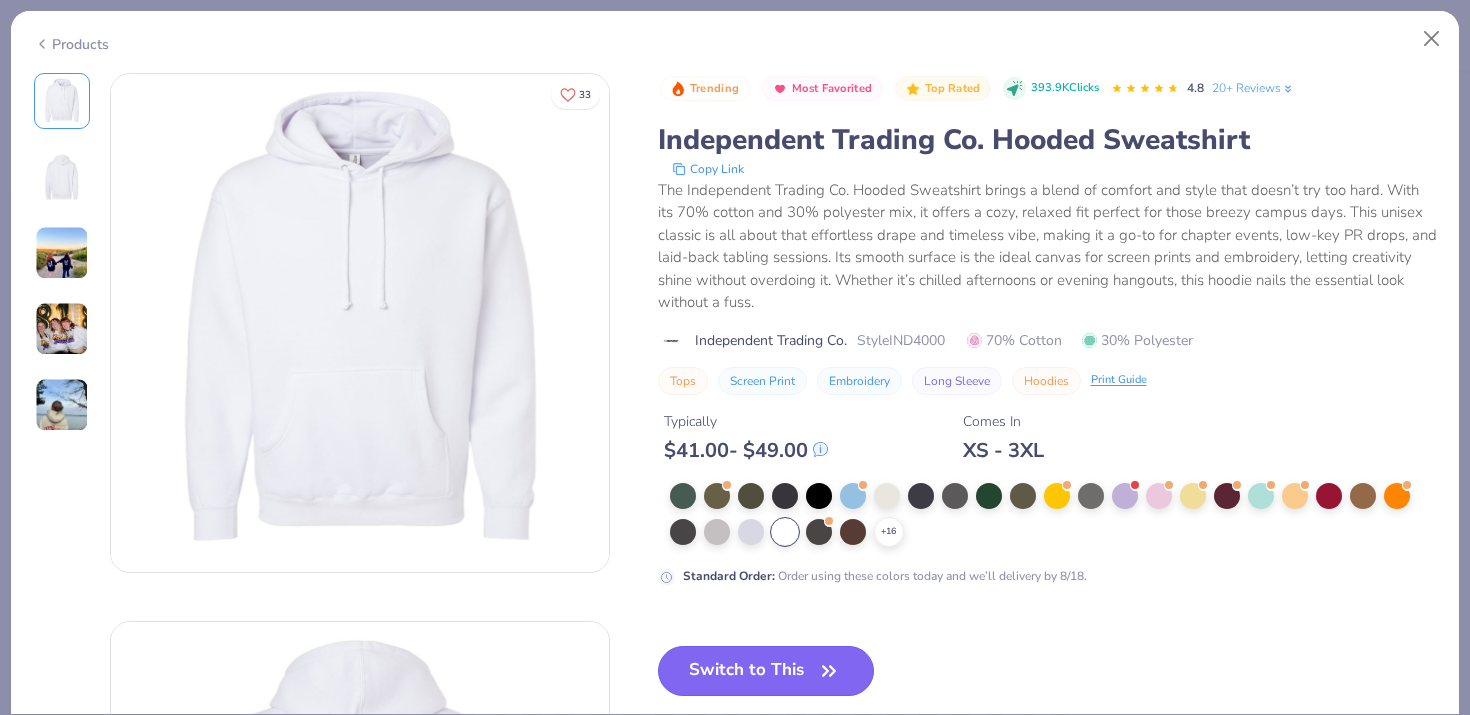 click on "Switch to This" at bounding box center [766, 671] 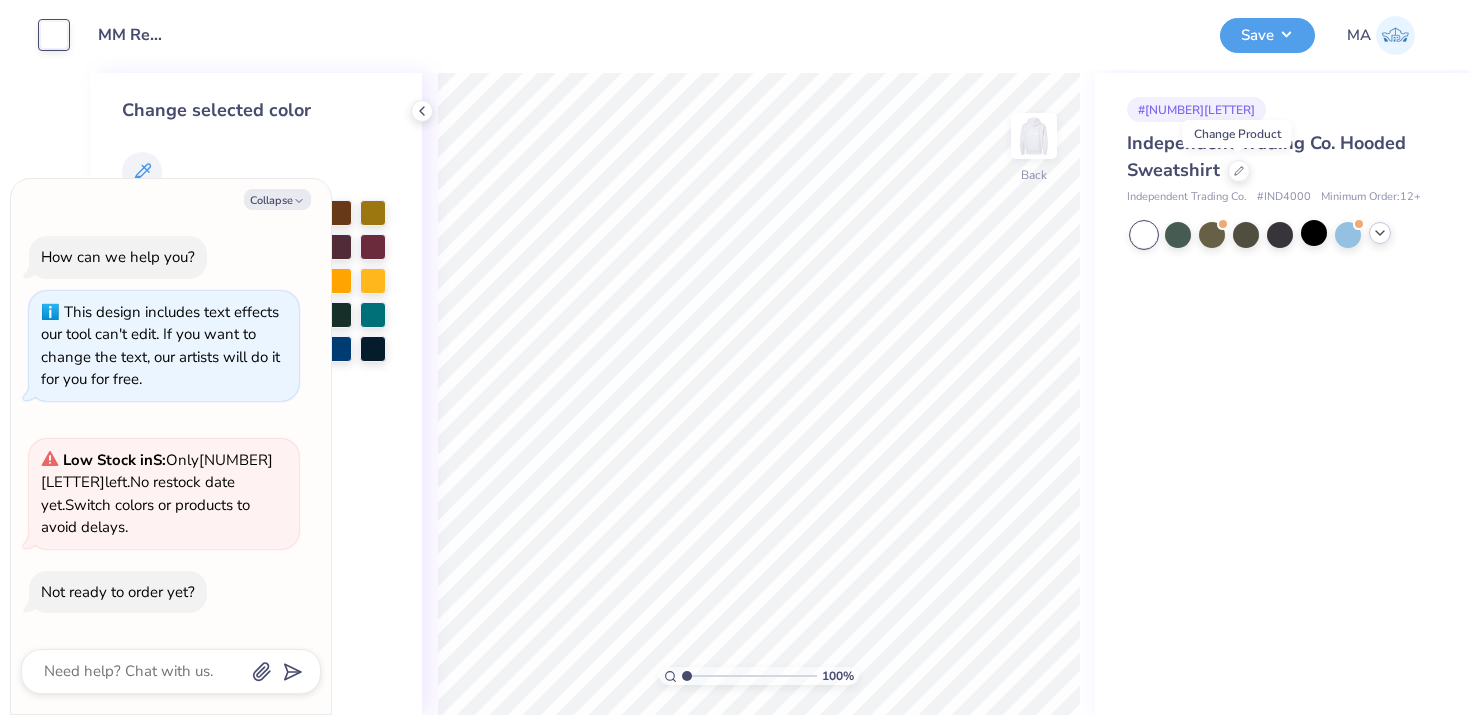 click at bounding box center [54, 35] 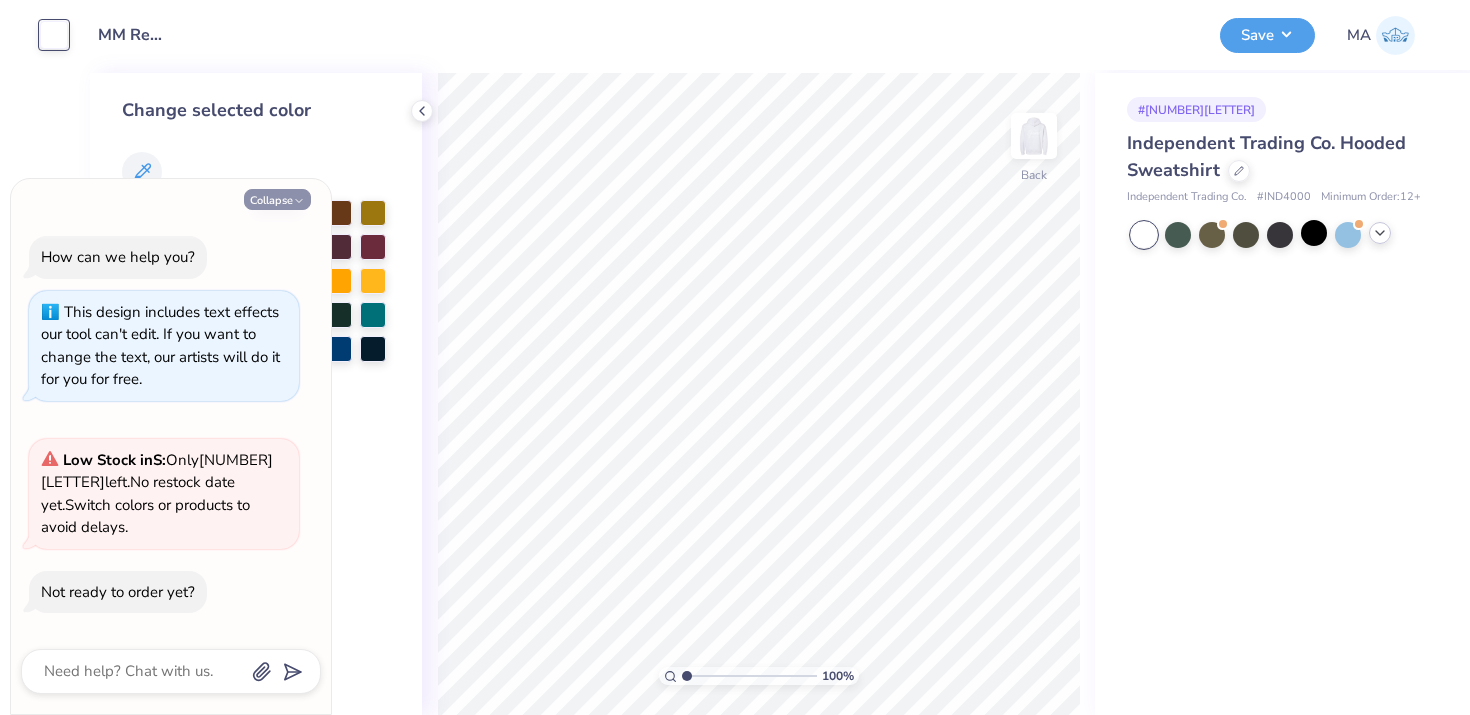click on "Collapse" at bounding box center [277, 199] 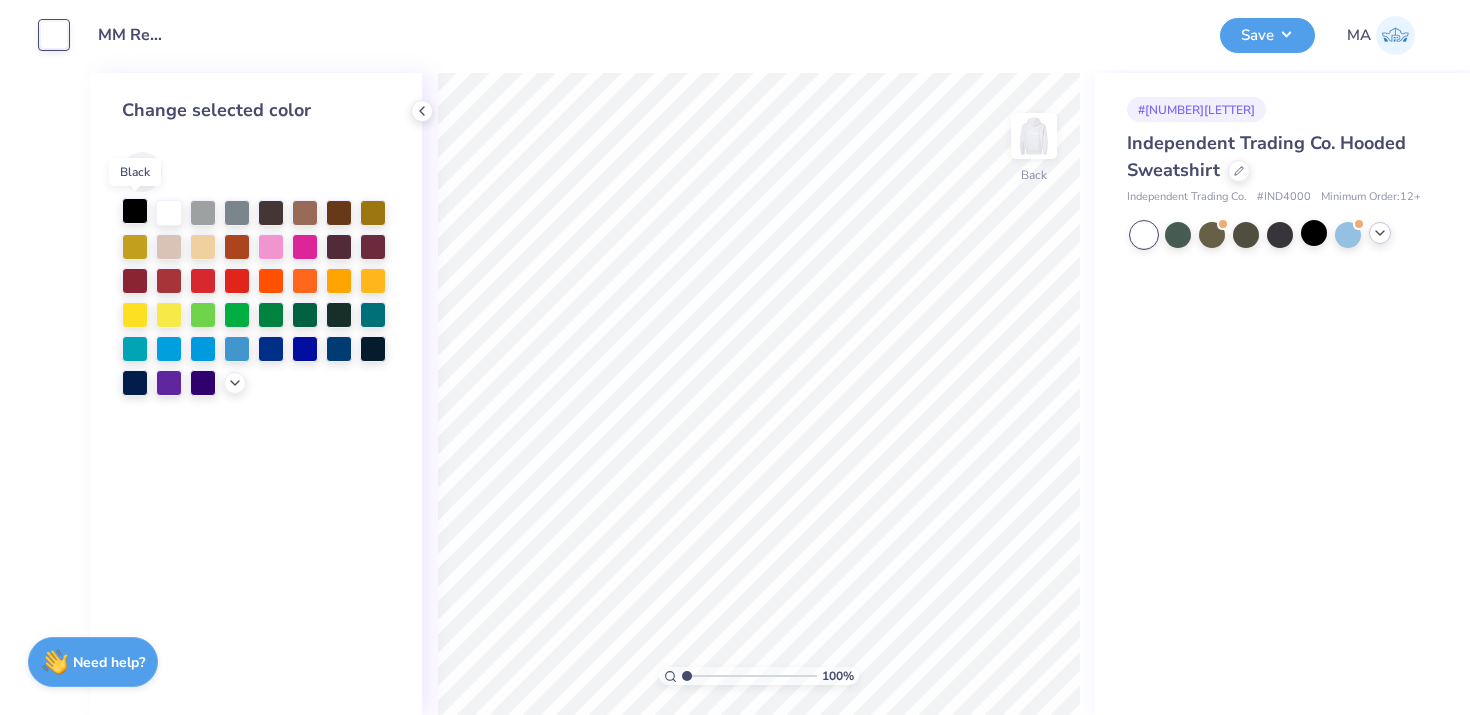 click at bounding box center (135, 211) 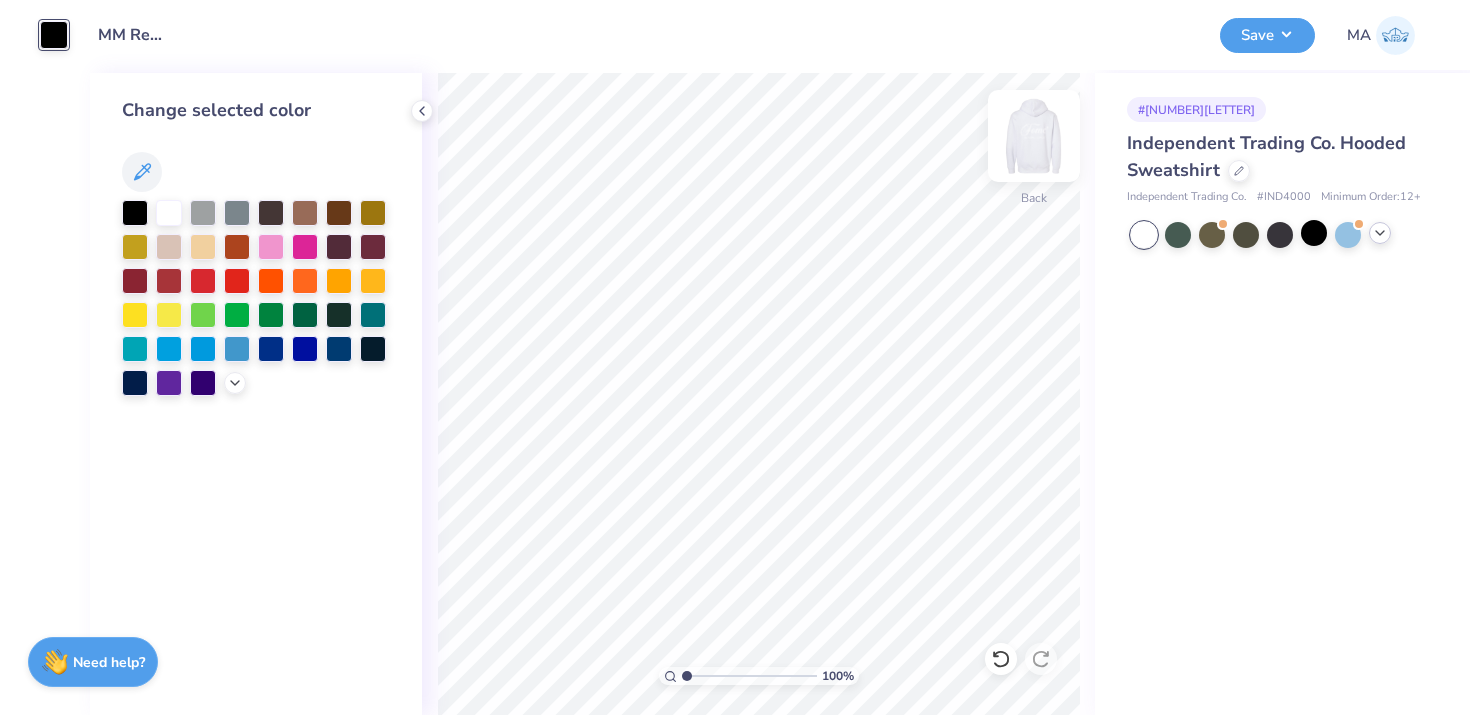 click at bounding box center [1034, 136] 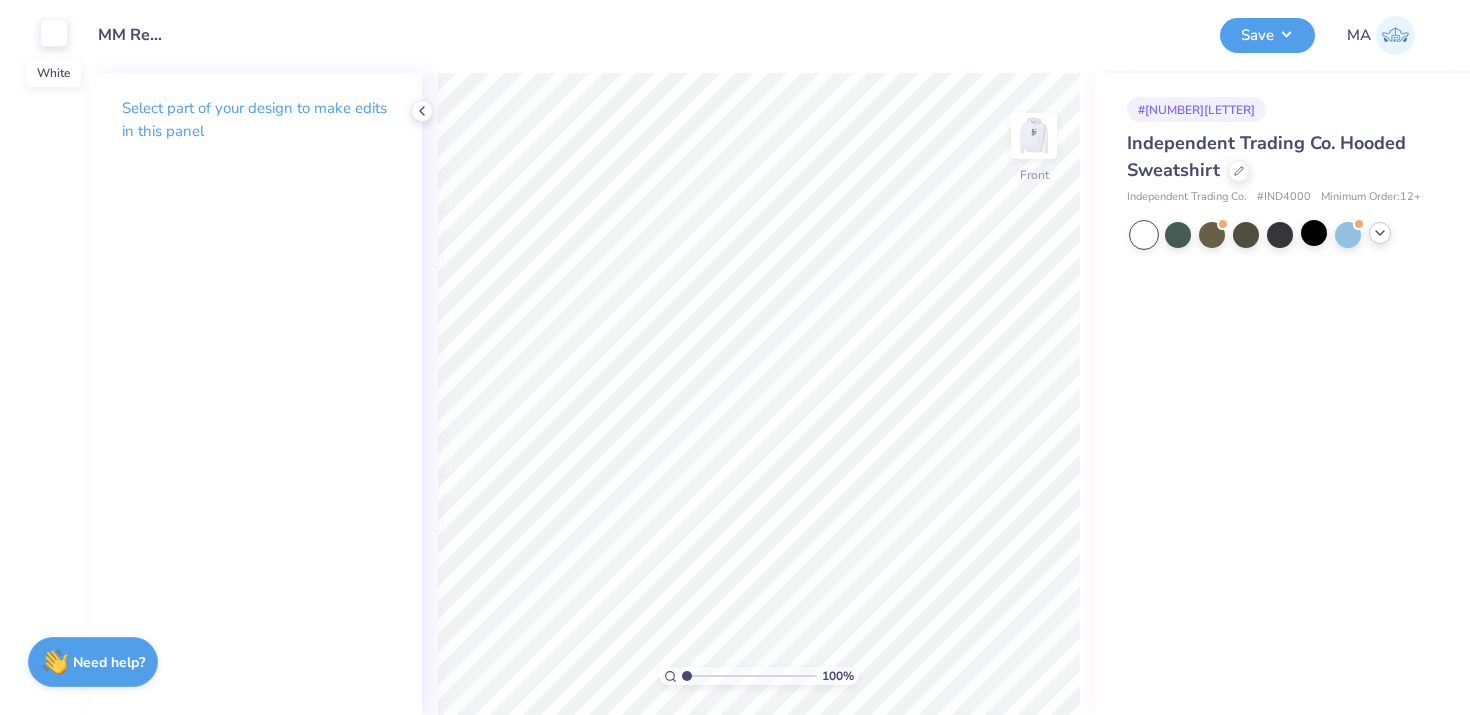 click at bounding box center [54, 33] 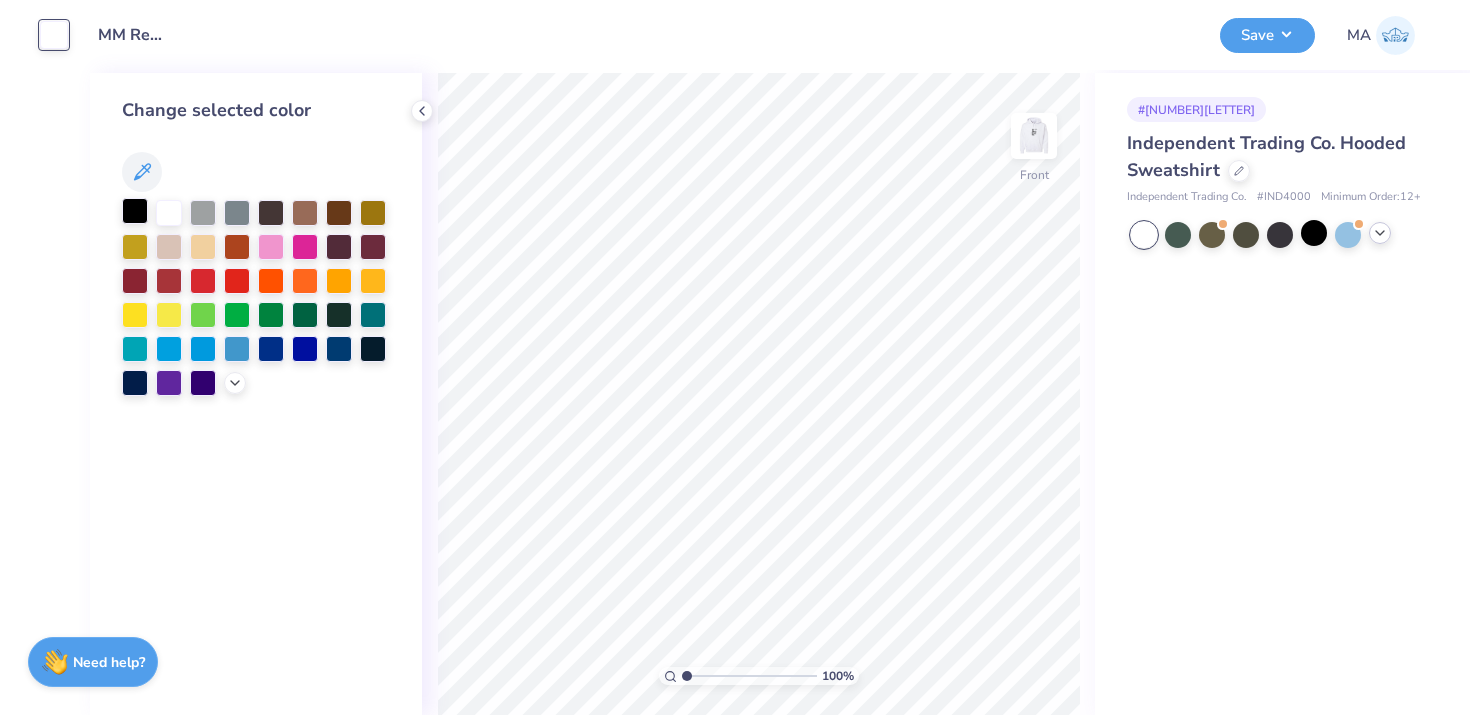 click at bounding box center [135, 211] 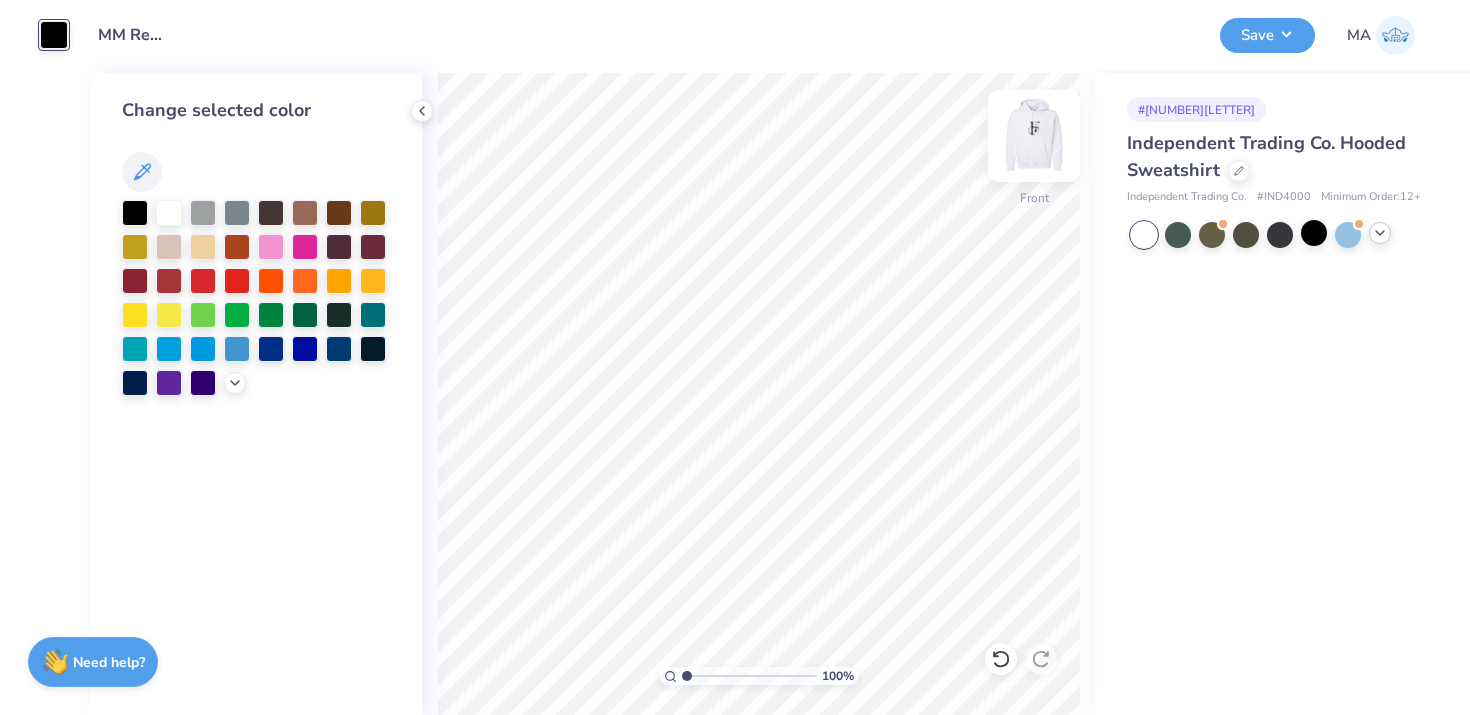 click at bounding box center (1034, 136) 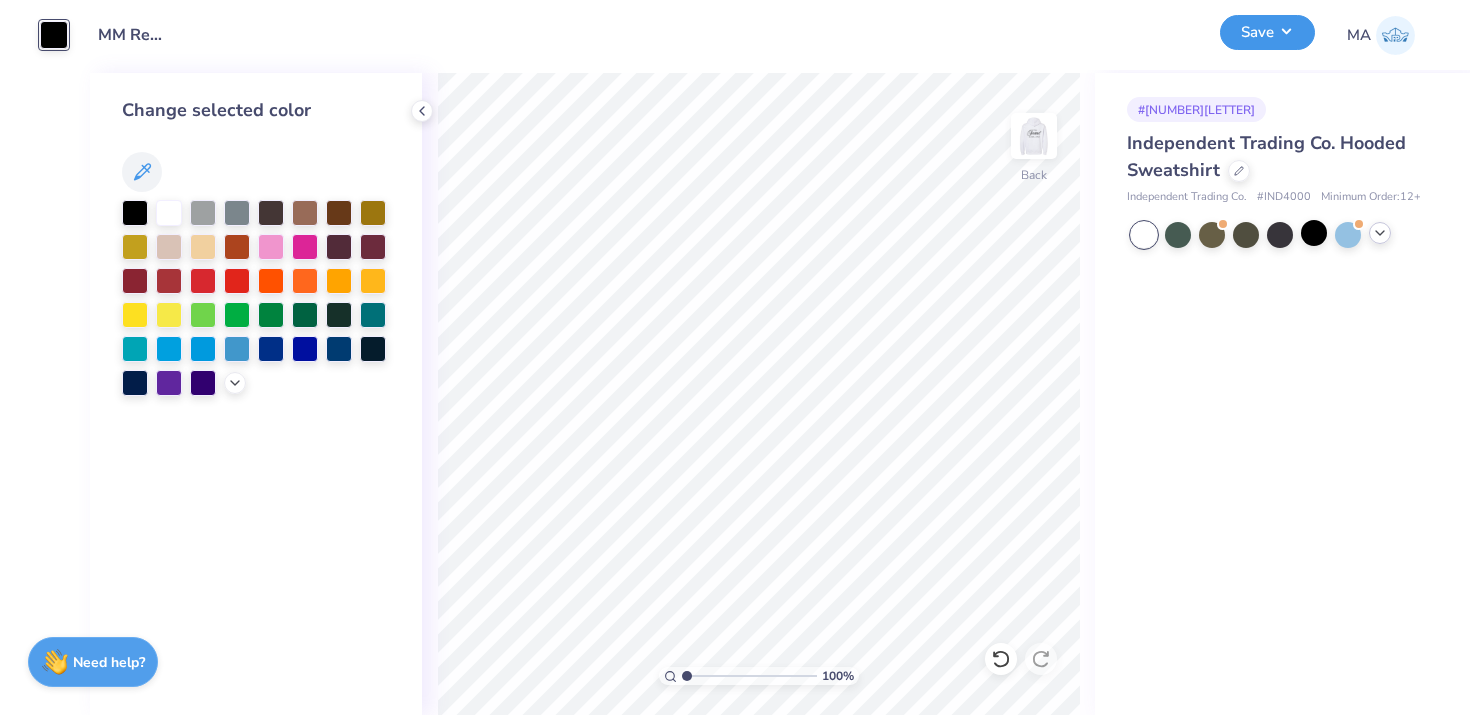 click on "Save" at bounding box center [1267, 32] 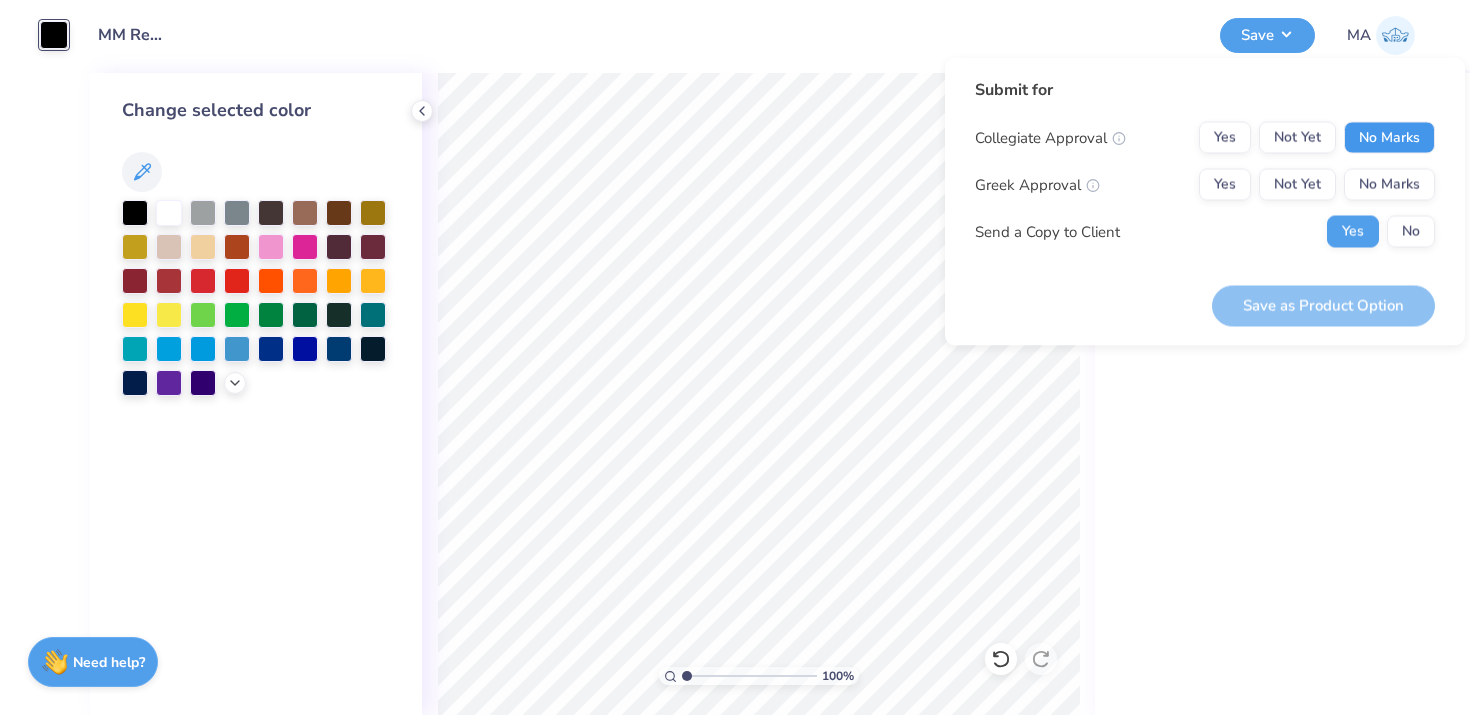 click on "No Marks" at bounding box center (1389, 138) 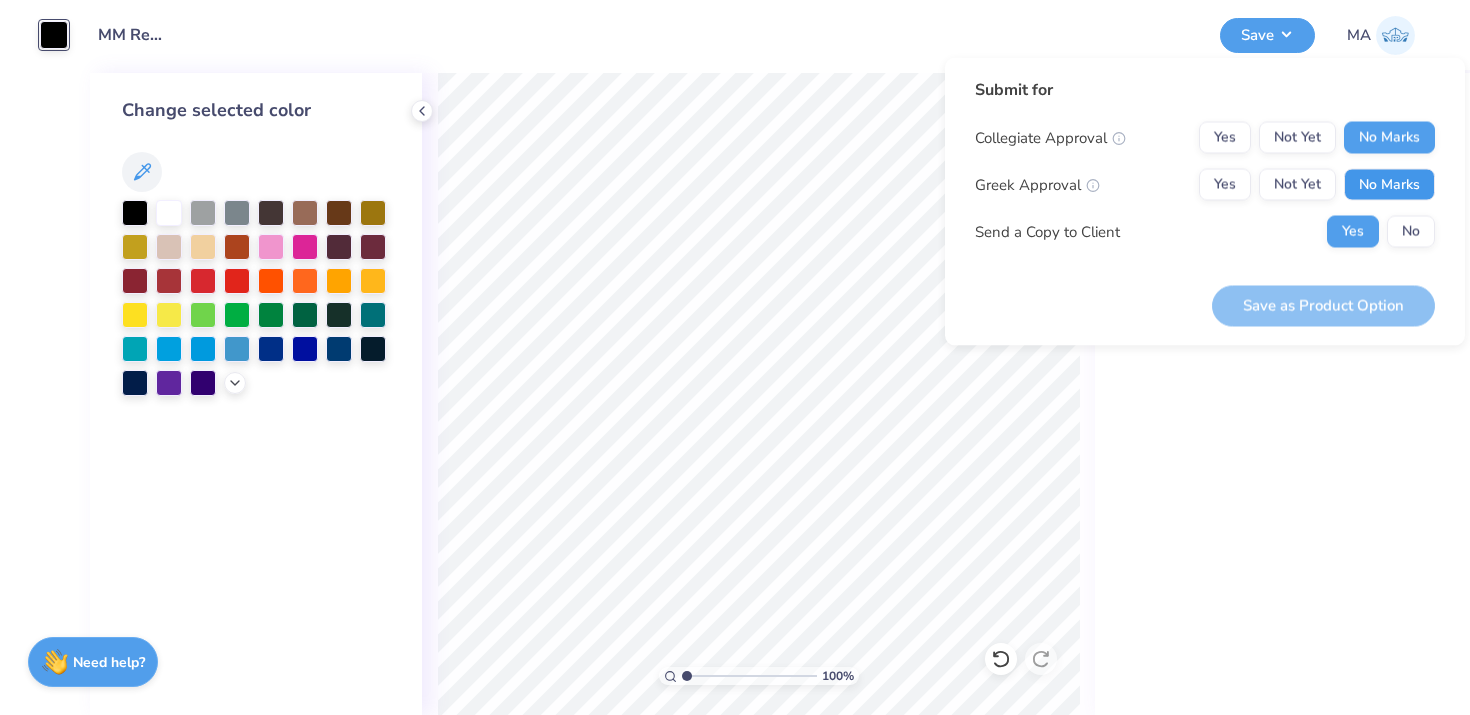 click on "No Marks" at bounding box center (1389, 185) 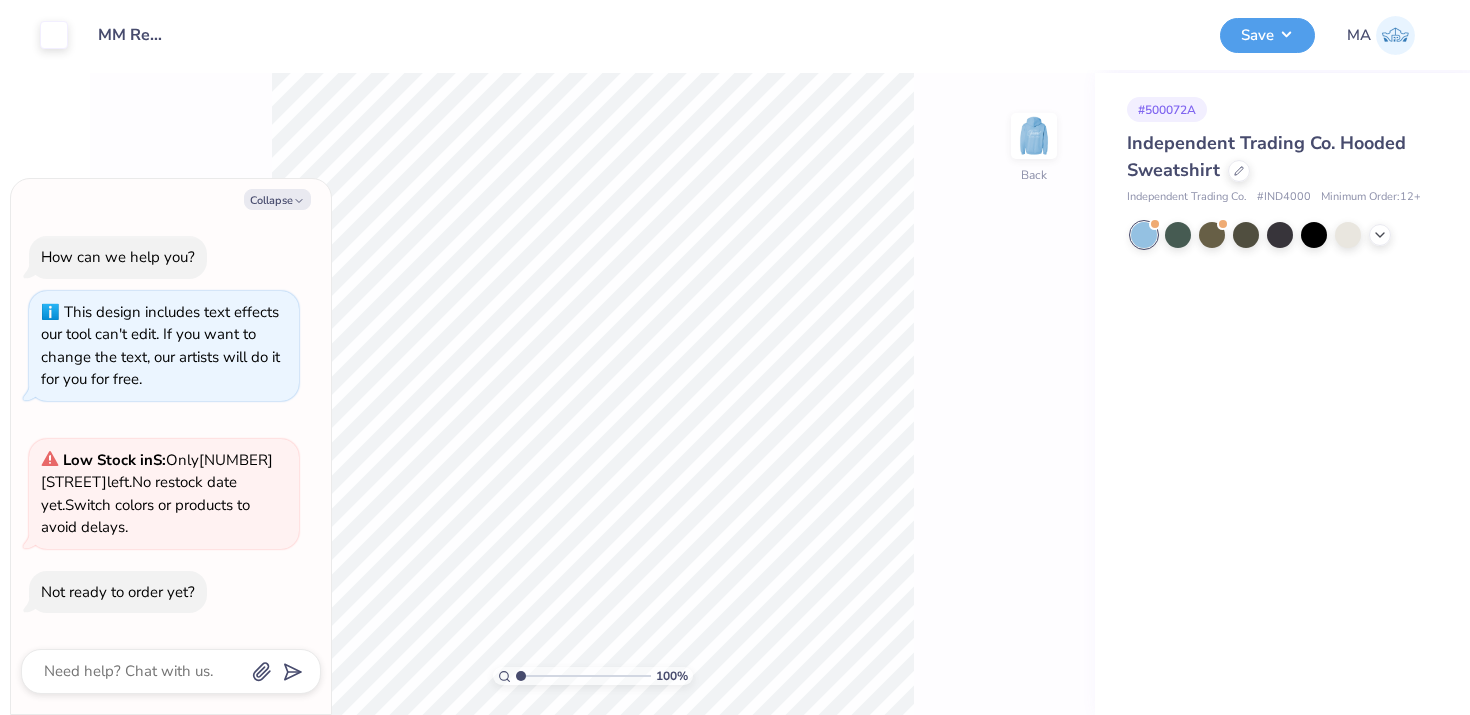 scroll, scrollTop: 0, scrollLeft: 0, axis: both 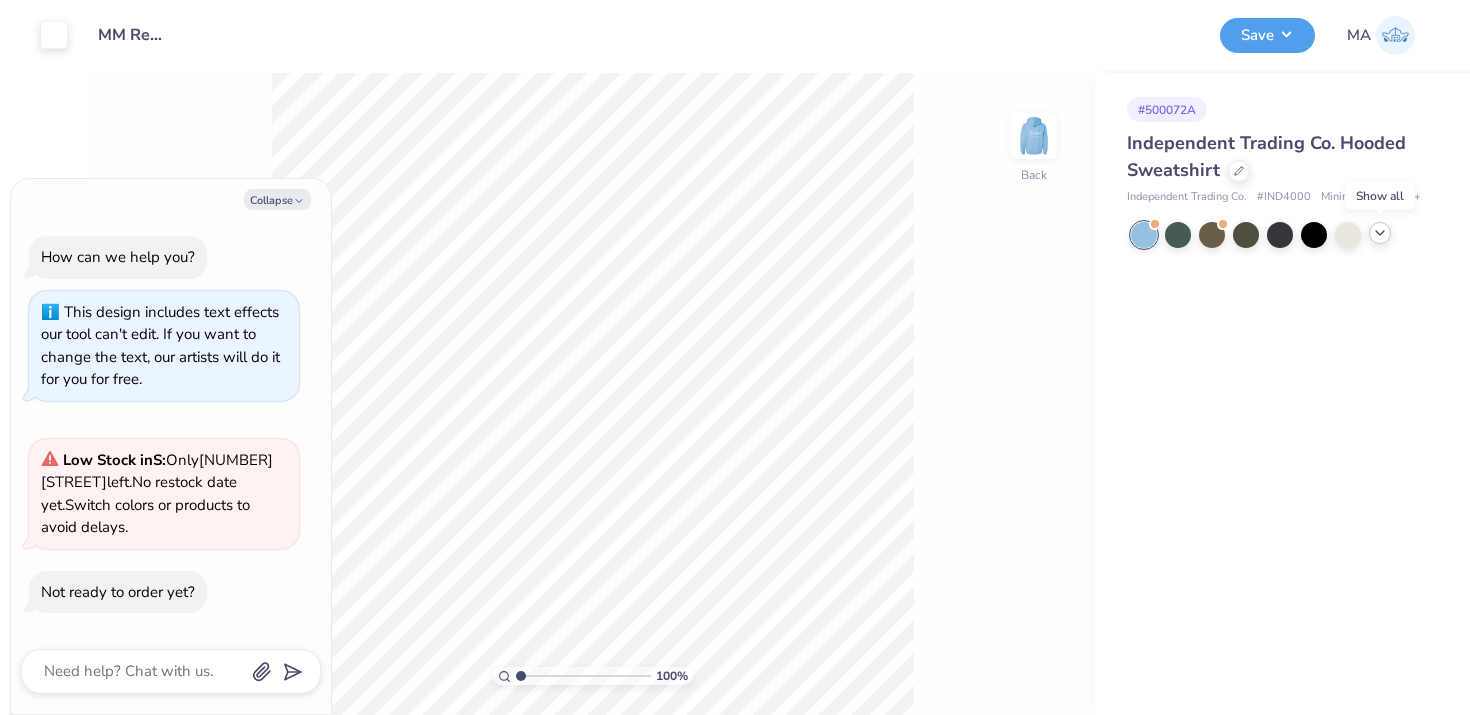 click 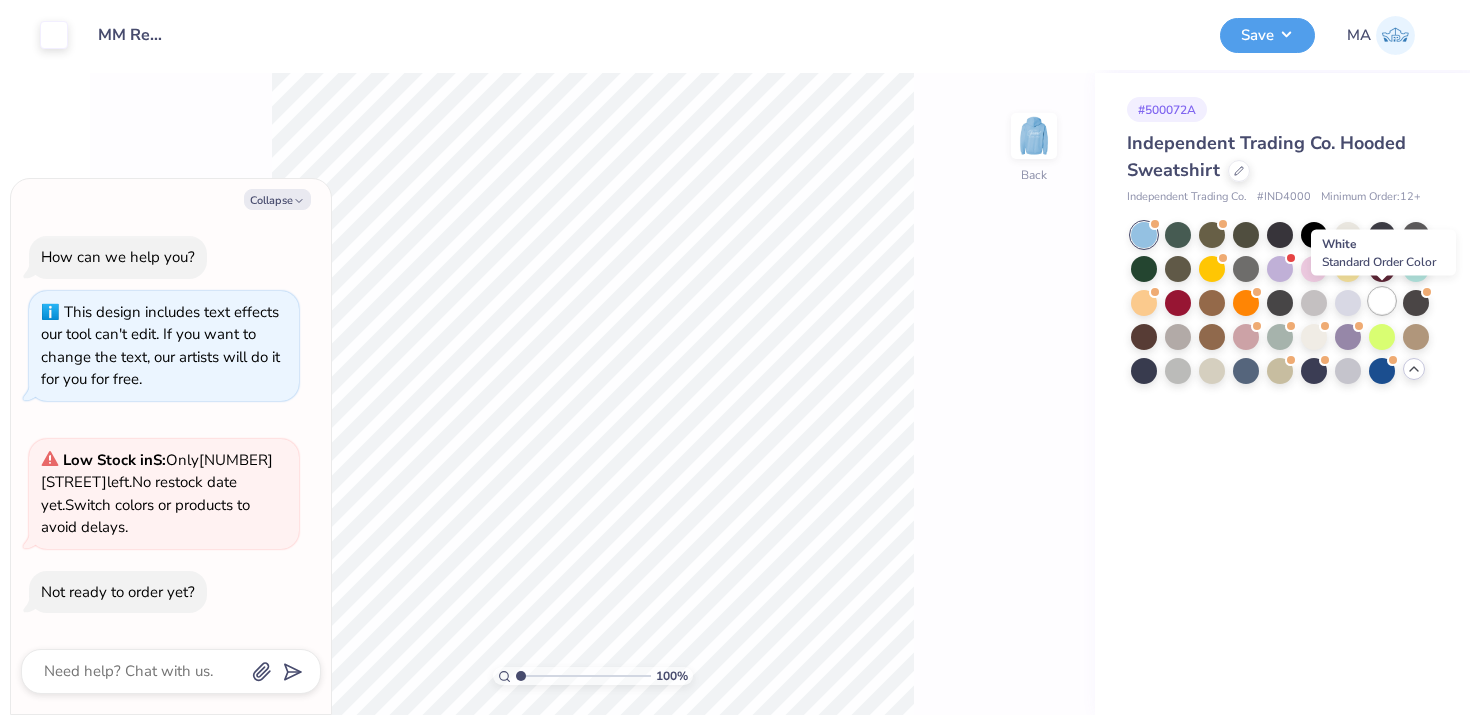click at bounding box center [1382, 301] 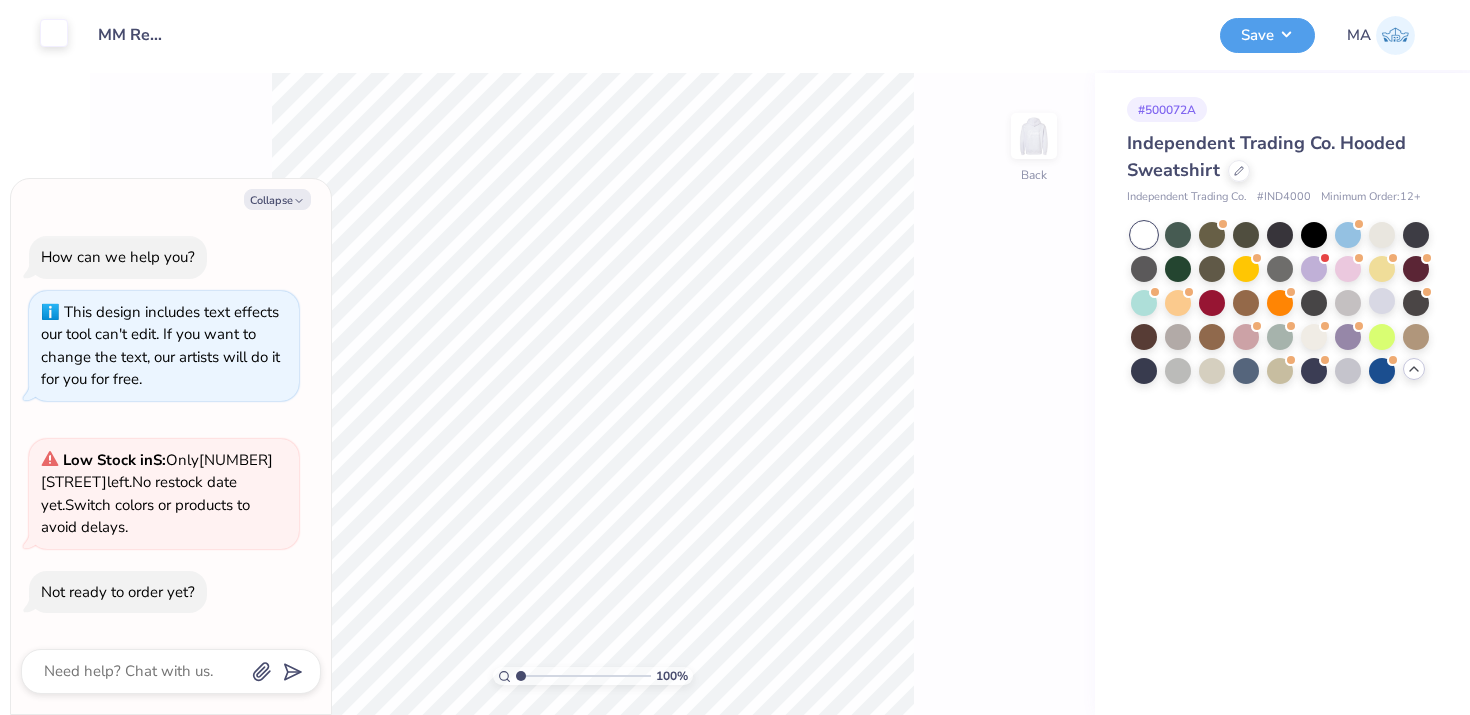 click at bounding box center [54, 33] 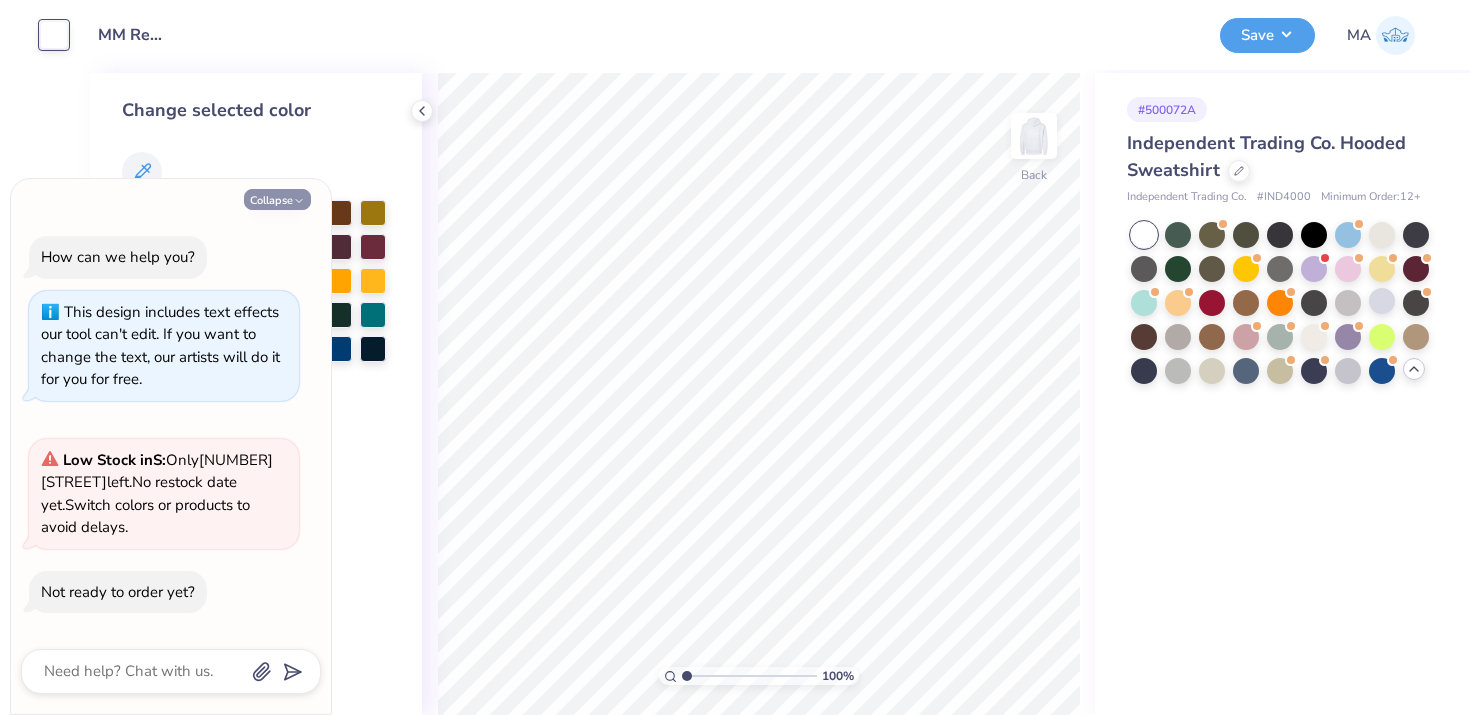 click on "Collapse" at bounding box center [277, 199] 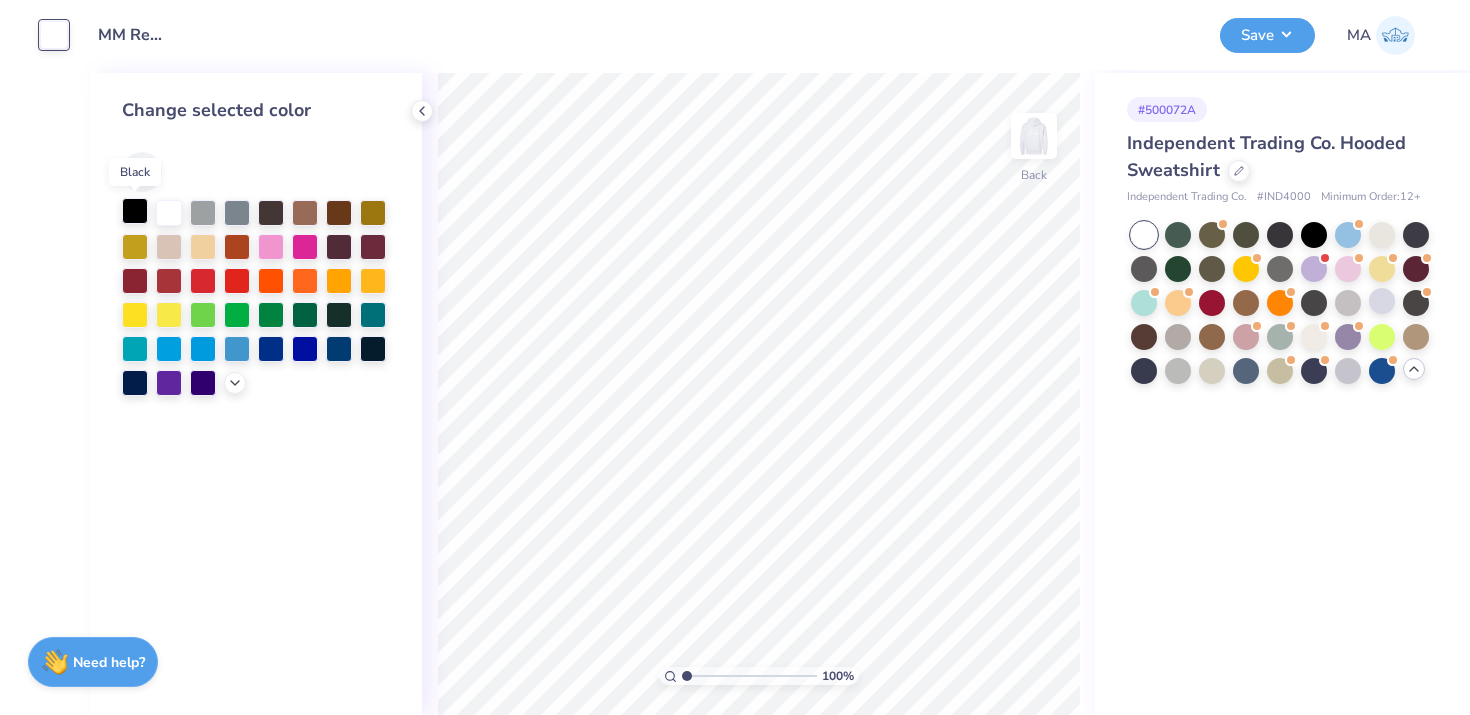 click at bounding box center [135, 211] 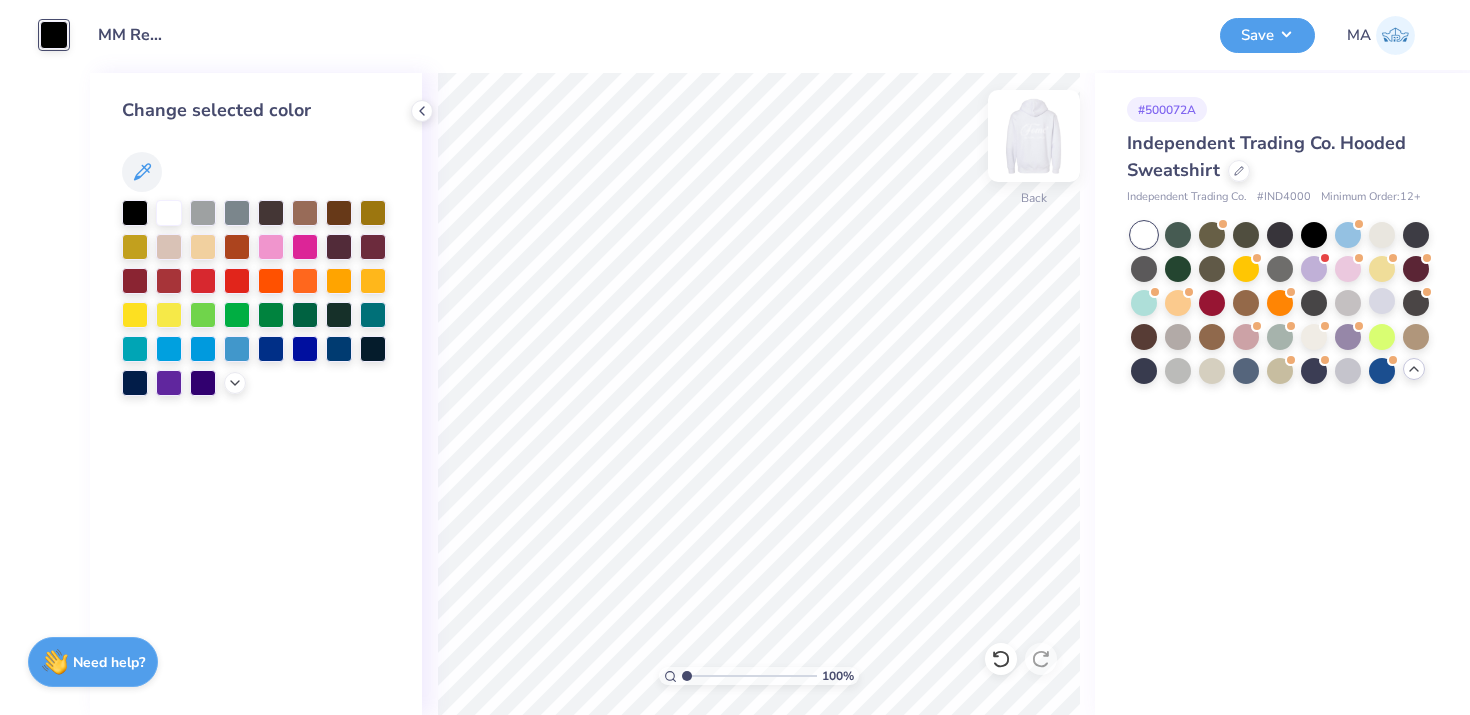 click at bounding box center (1034, 136) 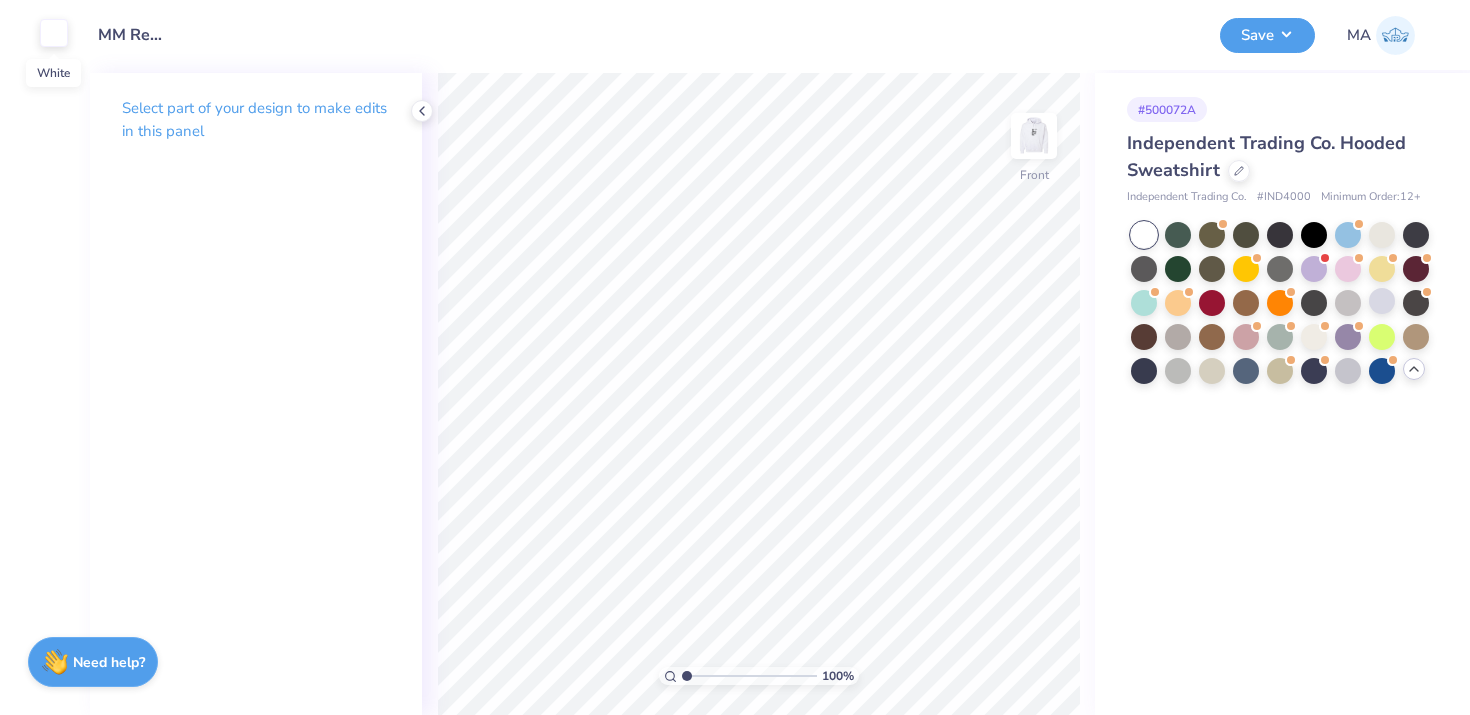 click at bounding box center (54, 33) 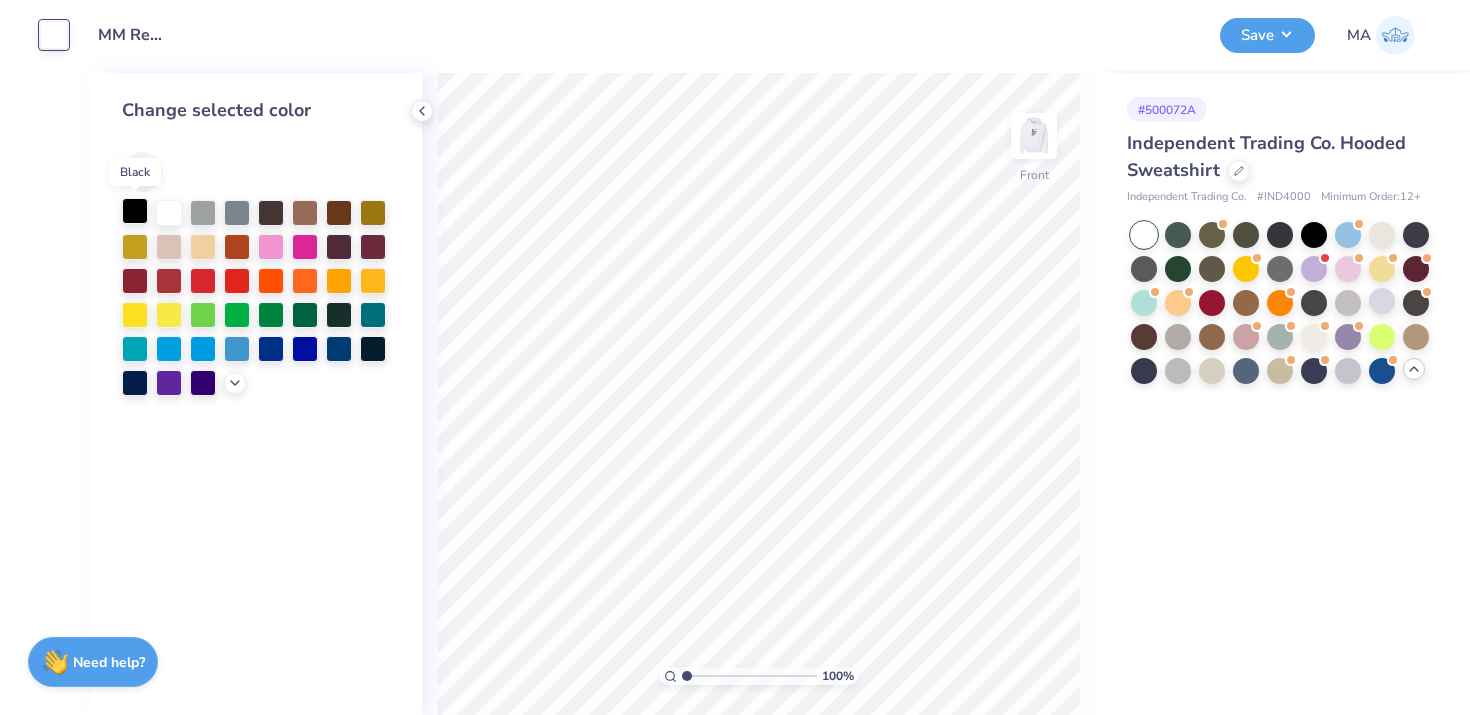 click at bounding box center [135, 211] 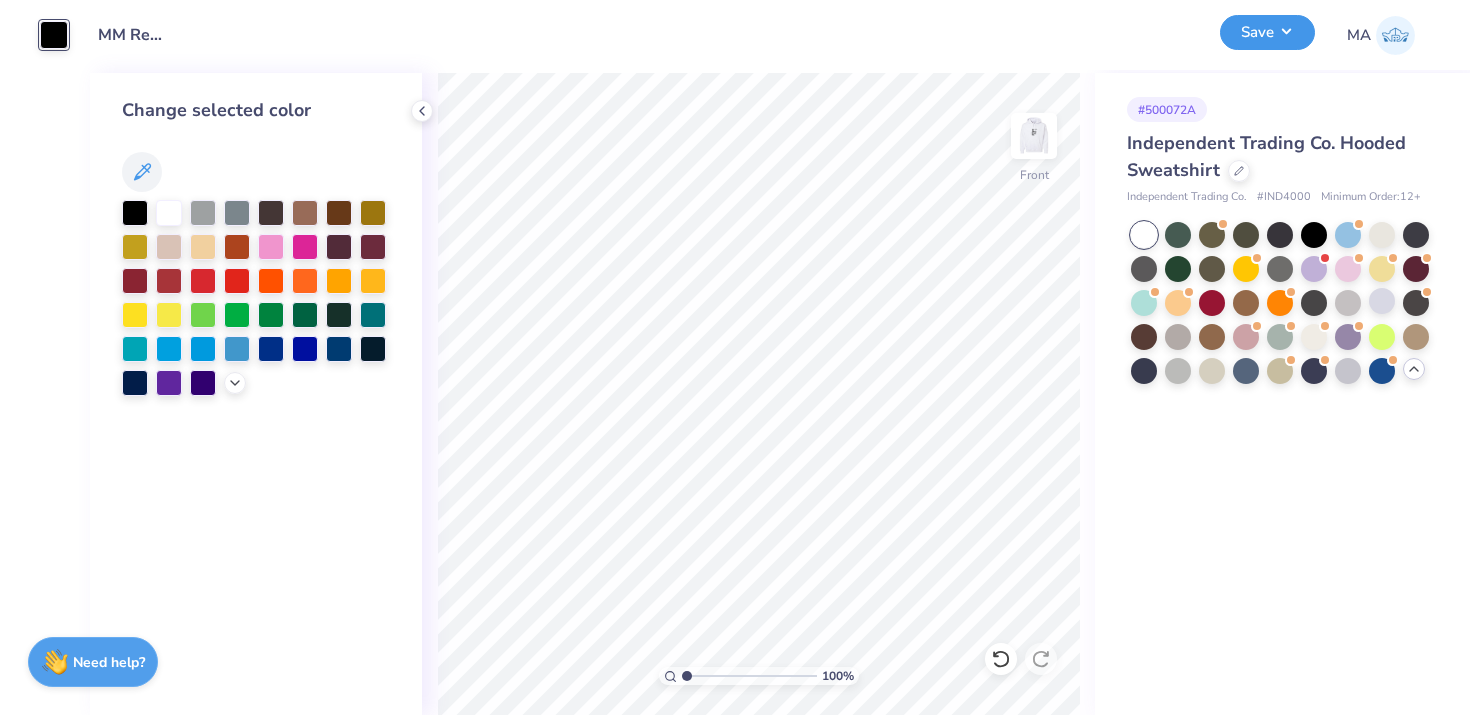 click on "Save" at bounding box center (1267, 32) 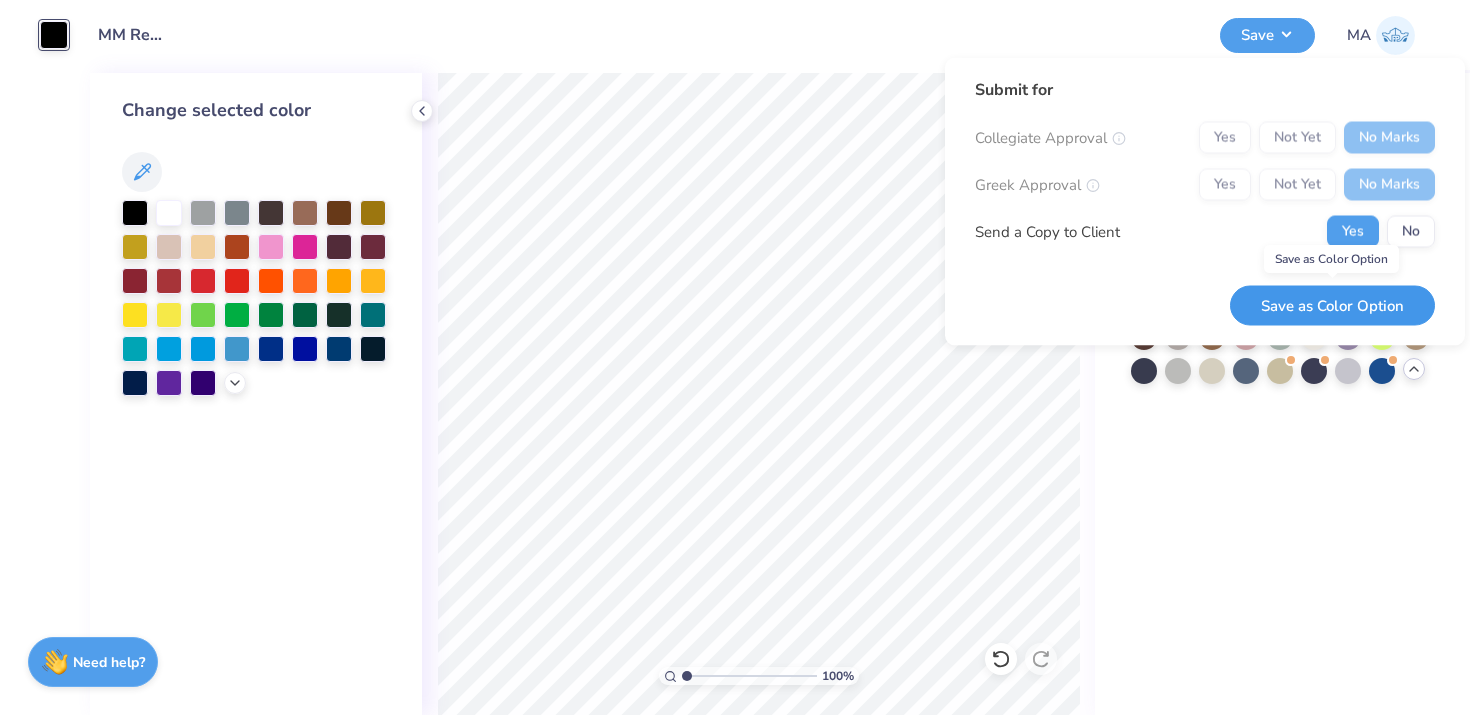 click on "Save as Color Option" at bounding box center [1332, 305] 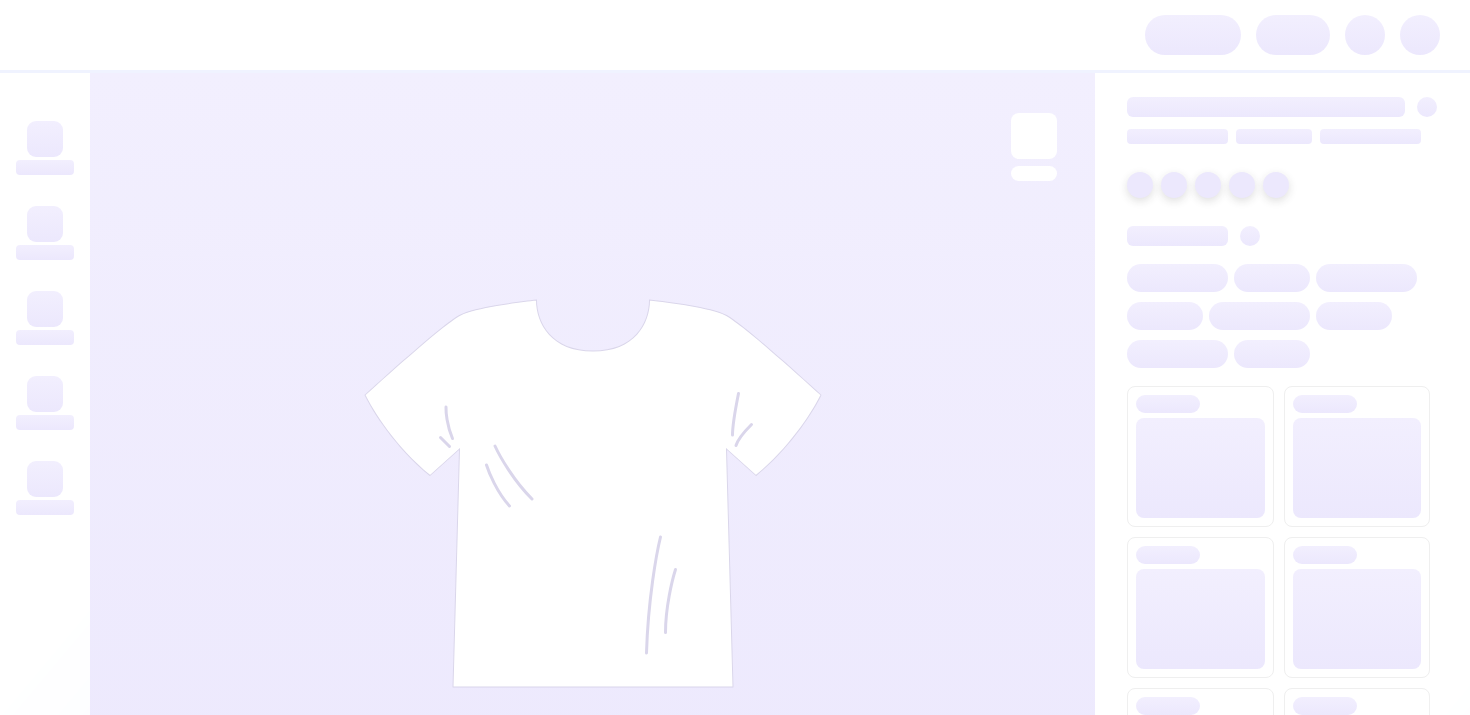 scroll, scrollTop: 0, scrollLeft: 0, axis: both 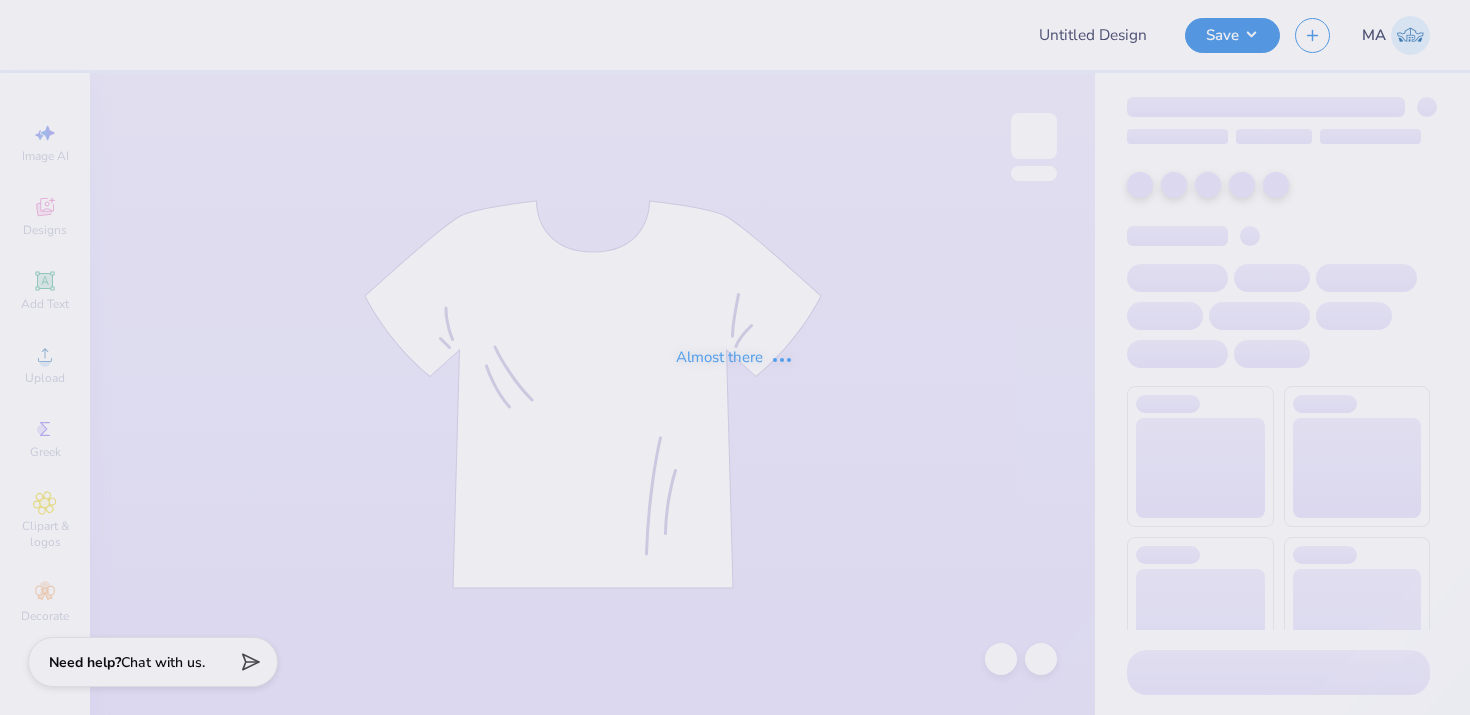 type on "MM Restock Merch" 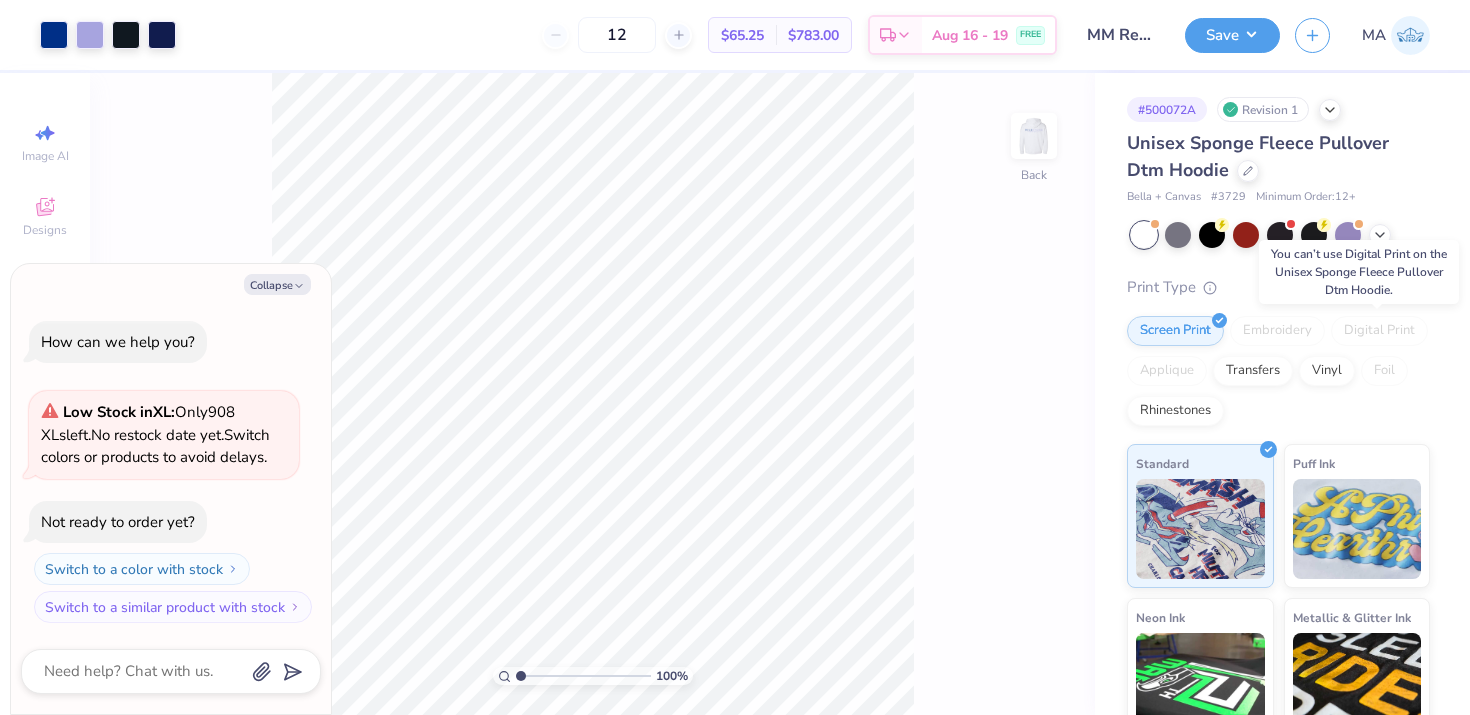 click on "Digital Print" at bounding box center (1379, 331) 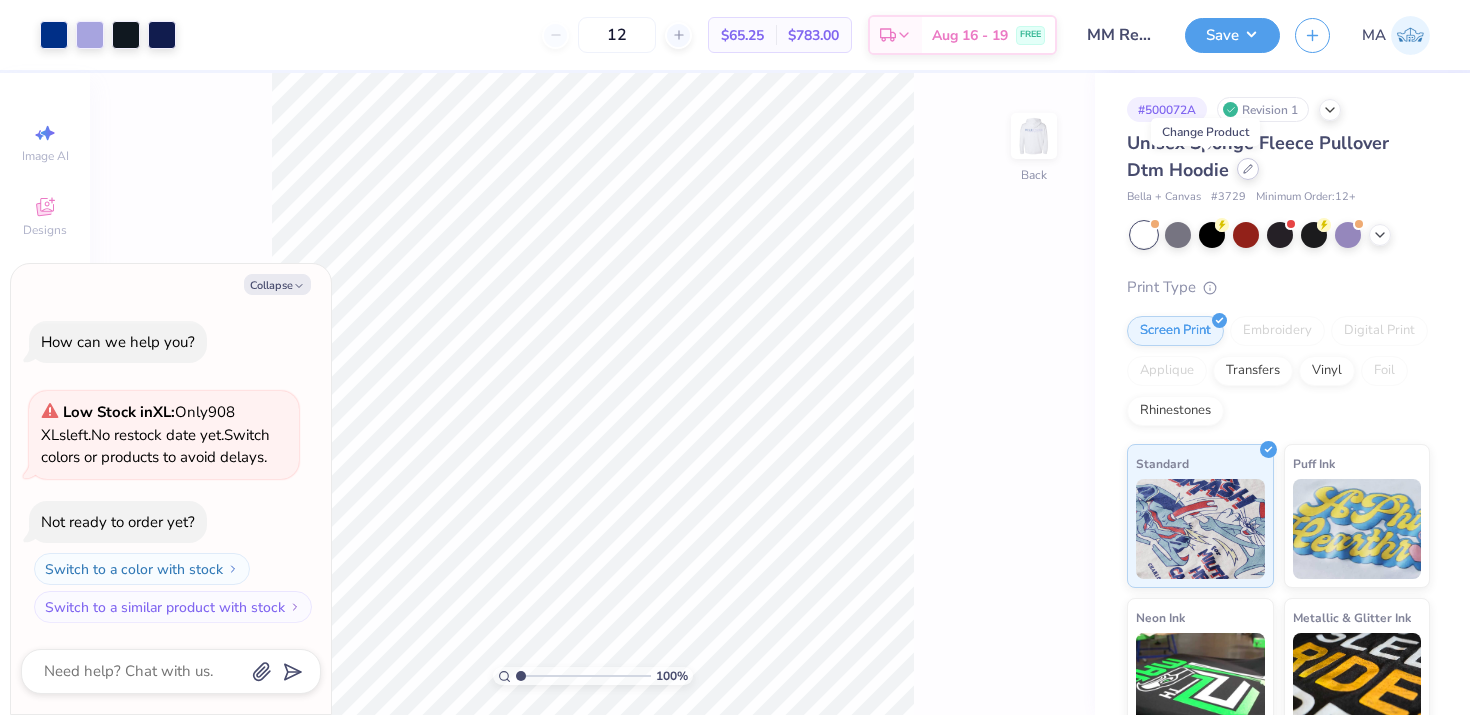 click 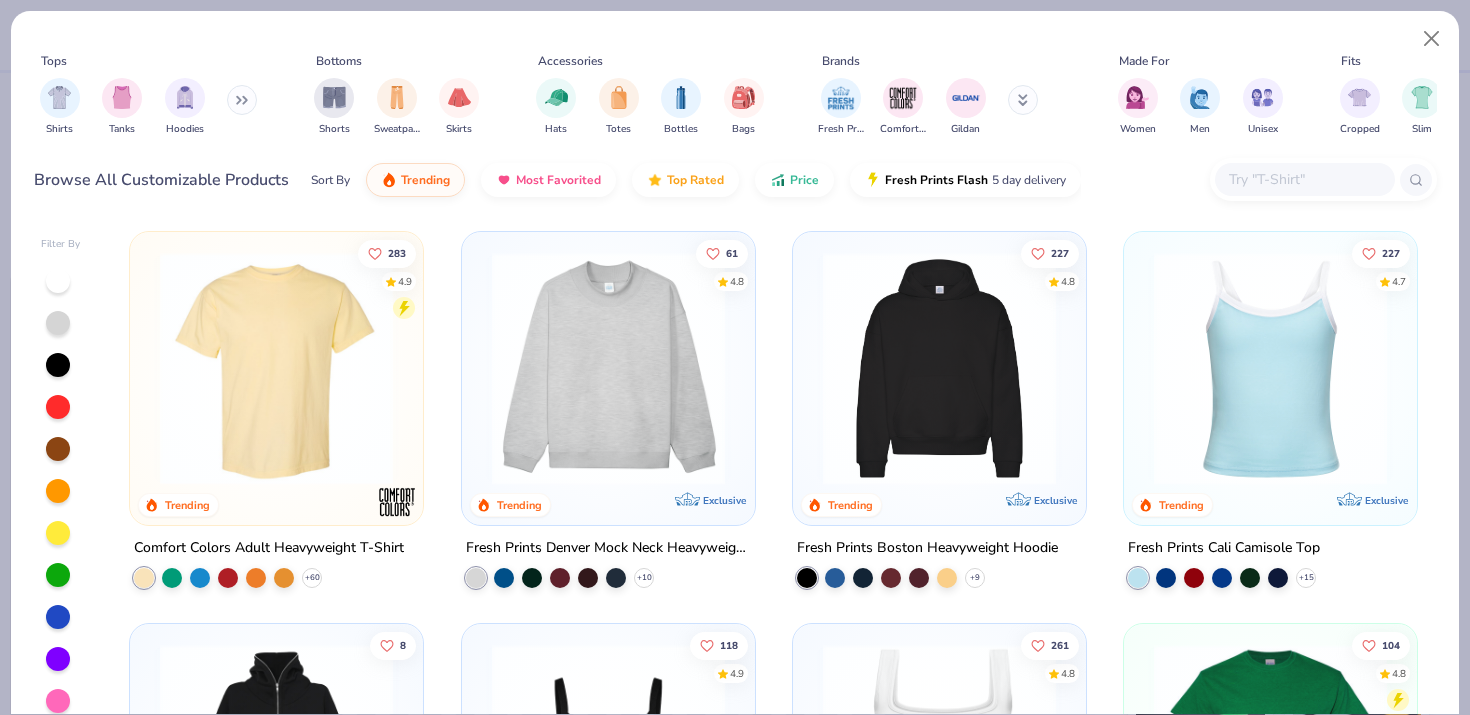 type on "x" 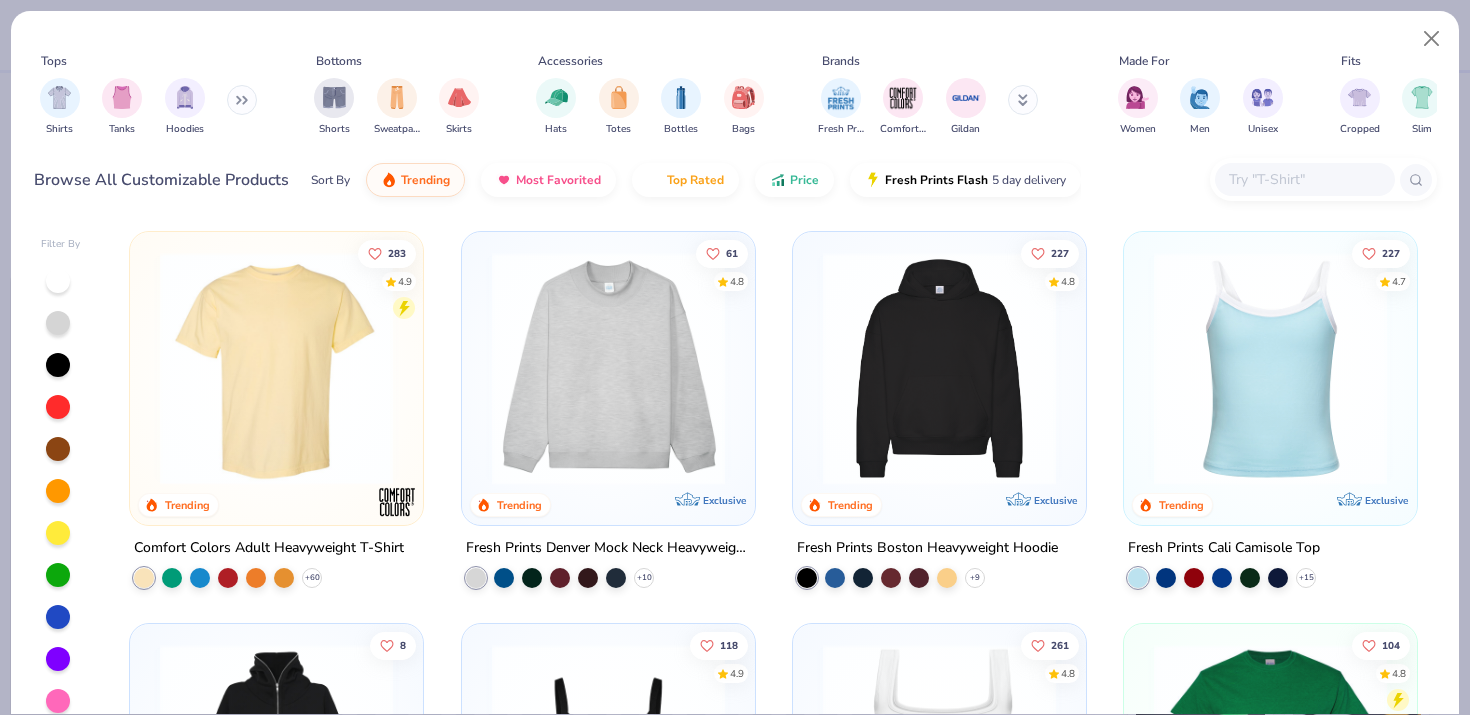 click at bounding box center [1304, 179] 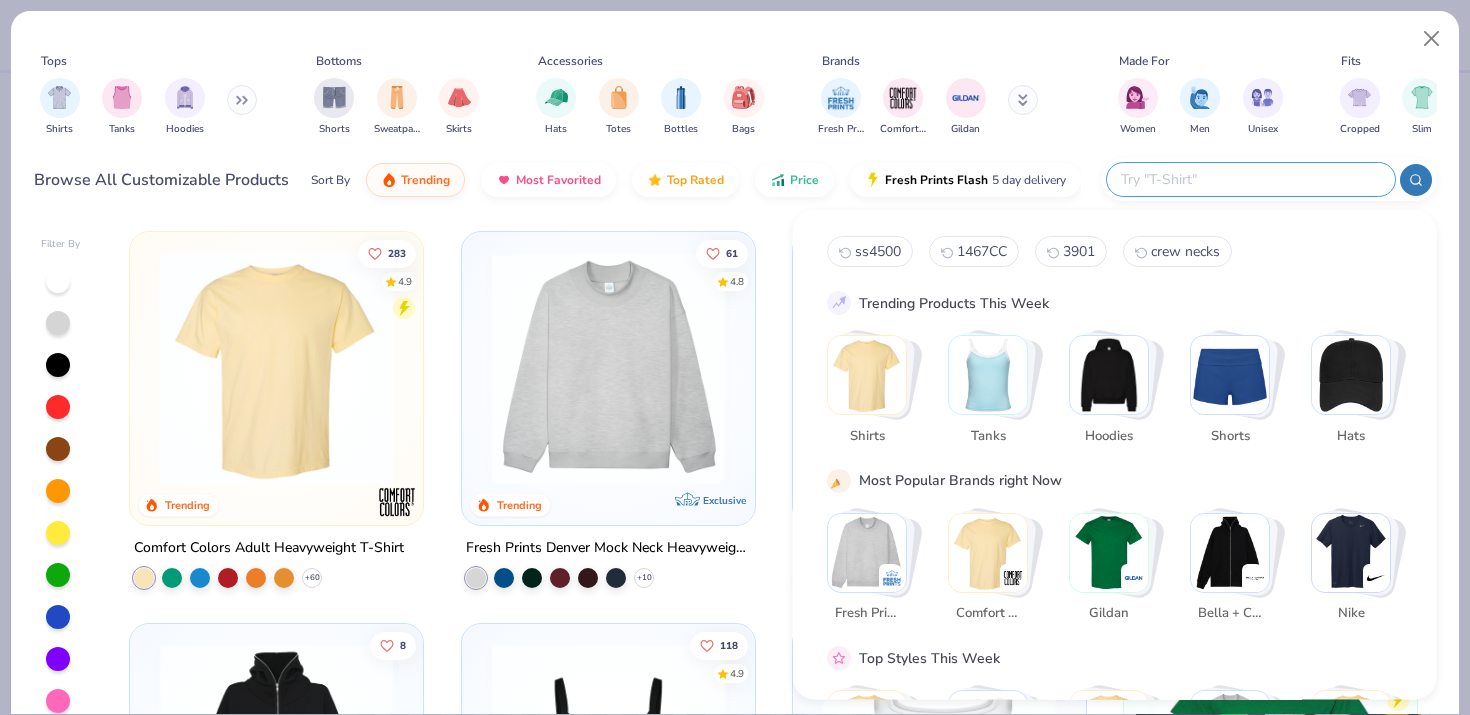 type on "o" 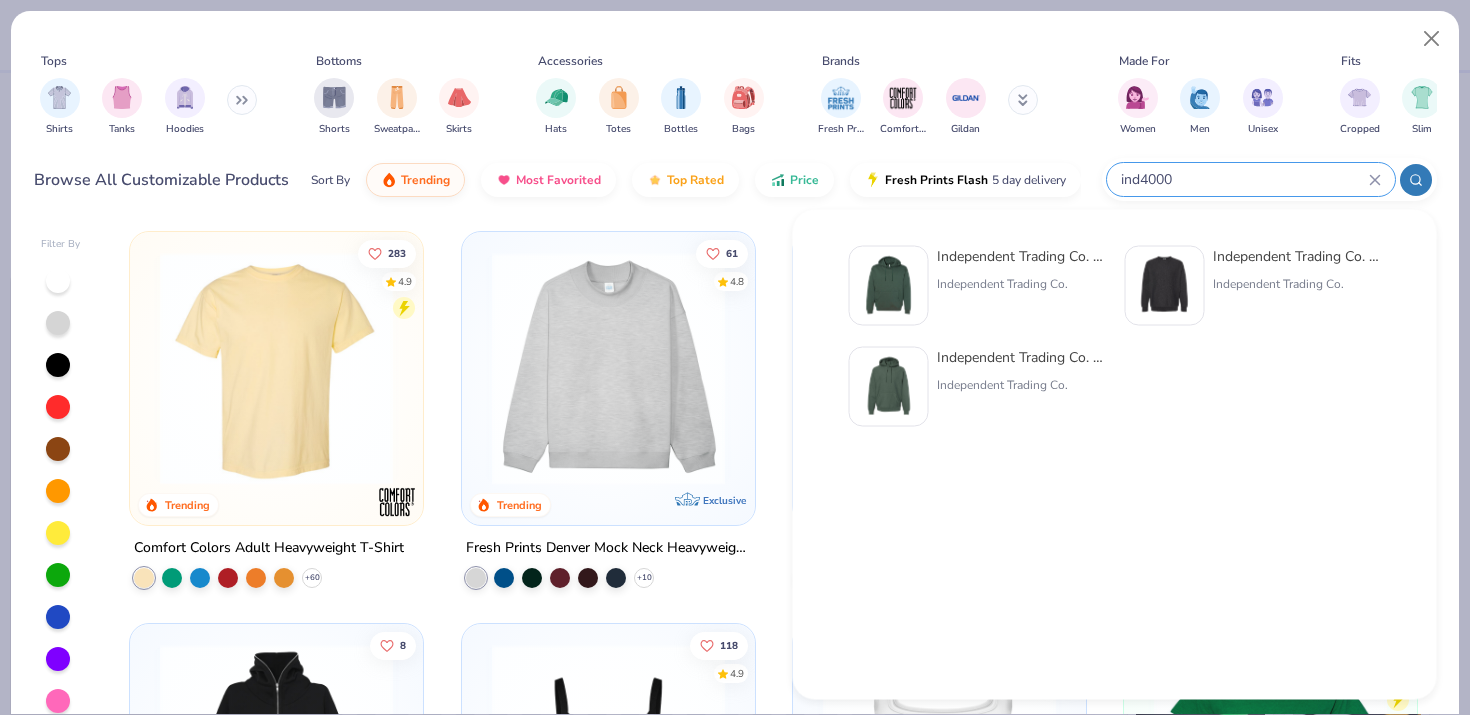 type on "ind4000" 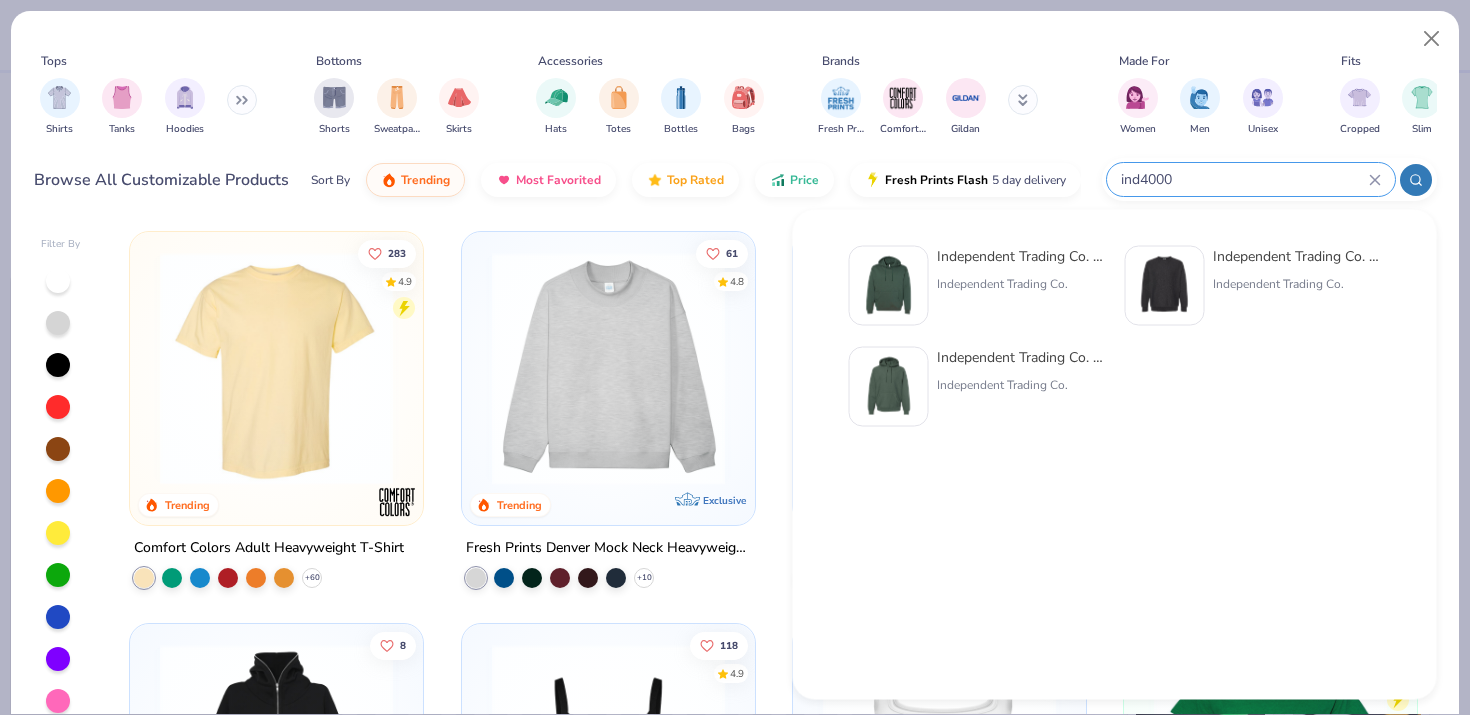 click at bounding box center [889, 286] 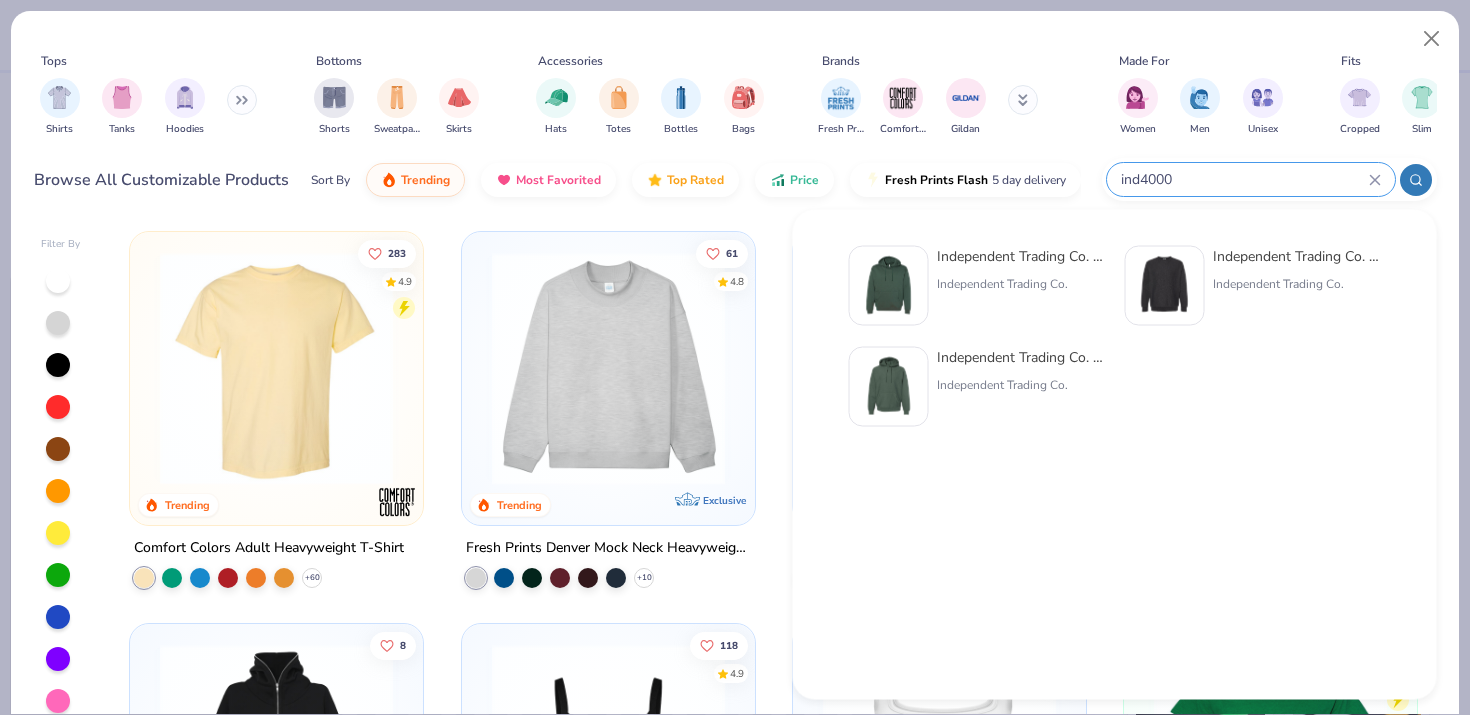 type 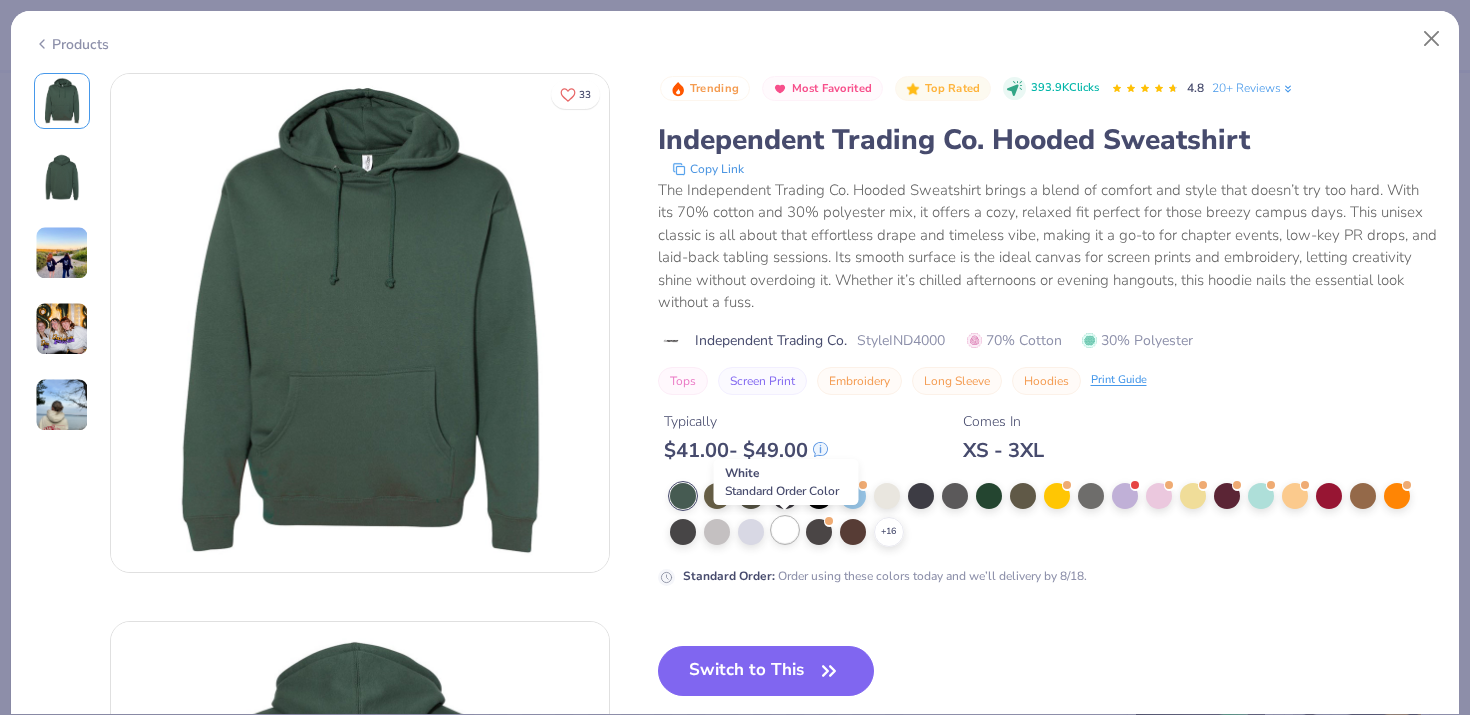 click at bounding box center [785, 530] 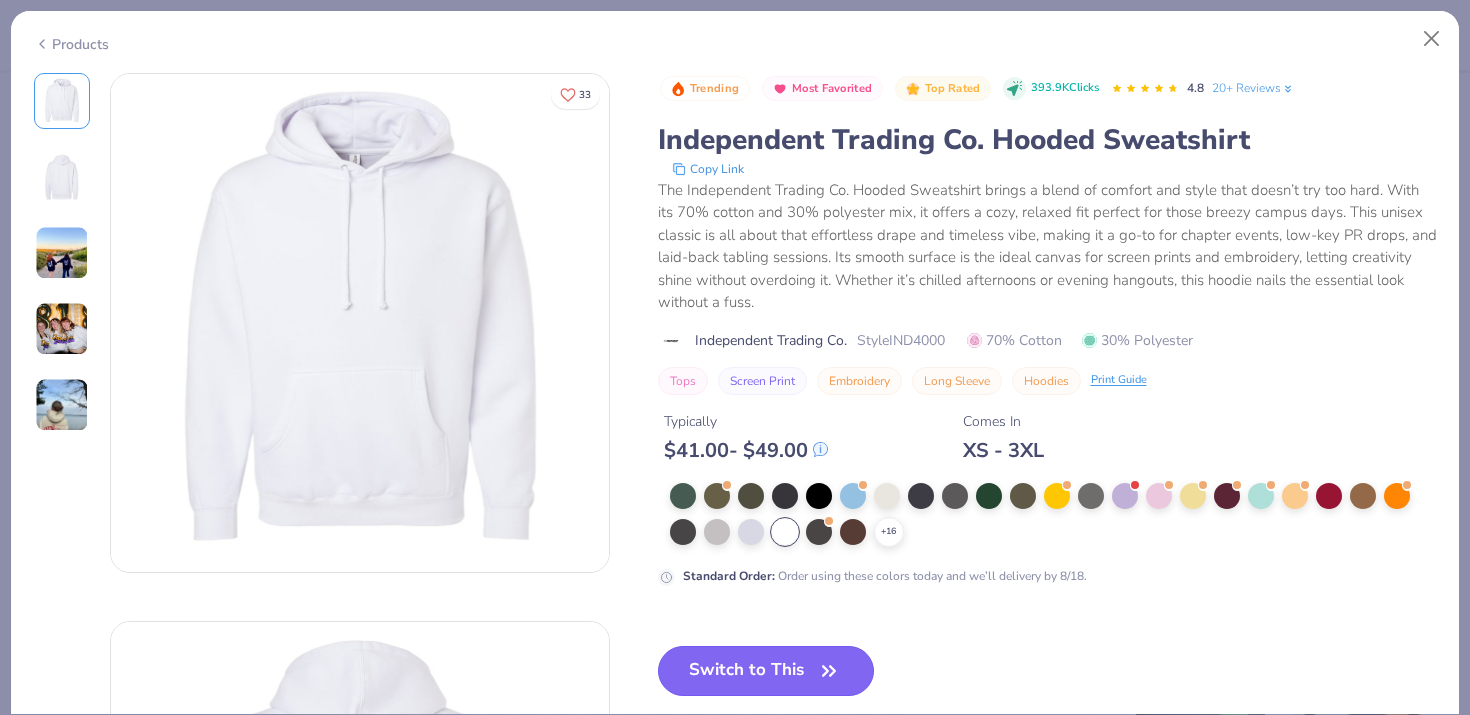 click on "Switch to This" at bounding box center [766, 671] 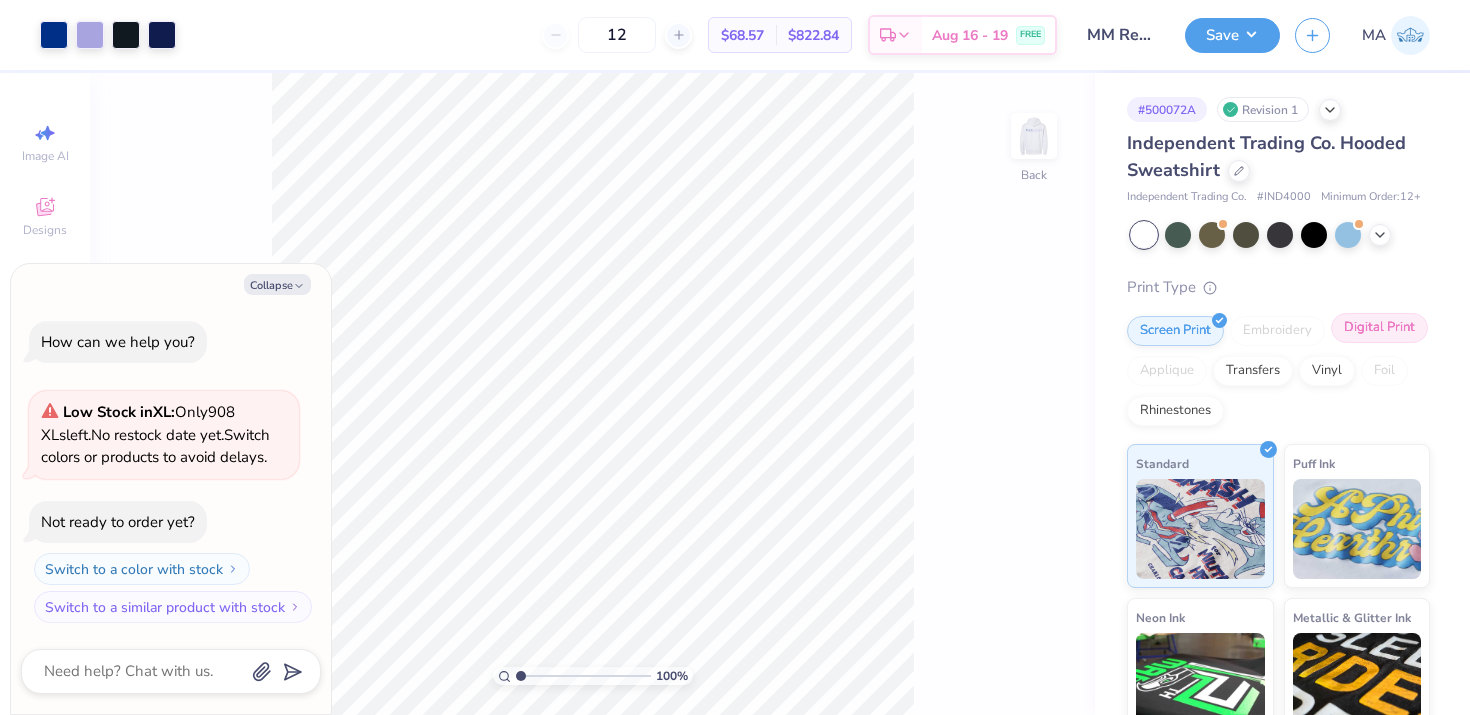 click on "Digital Print" at bounding box center (1379, 328) 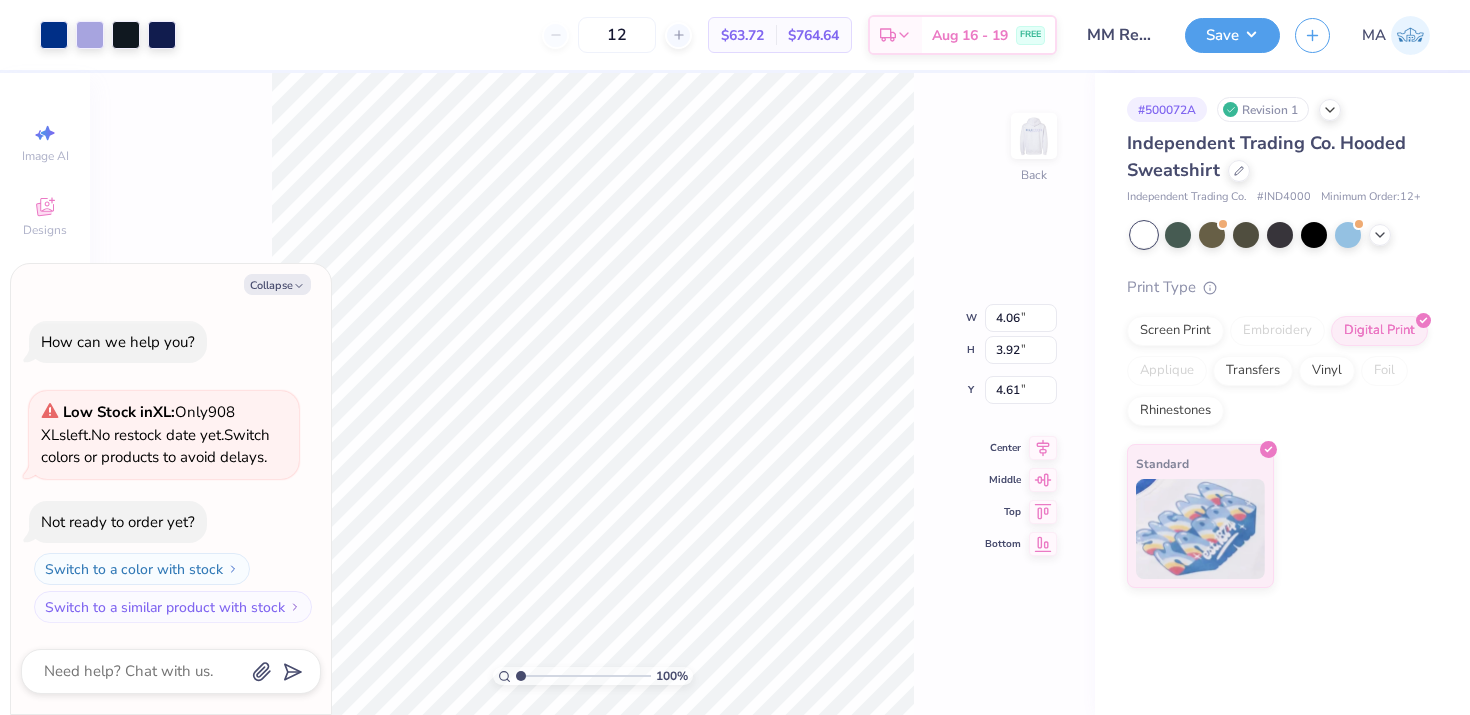 type on "x" 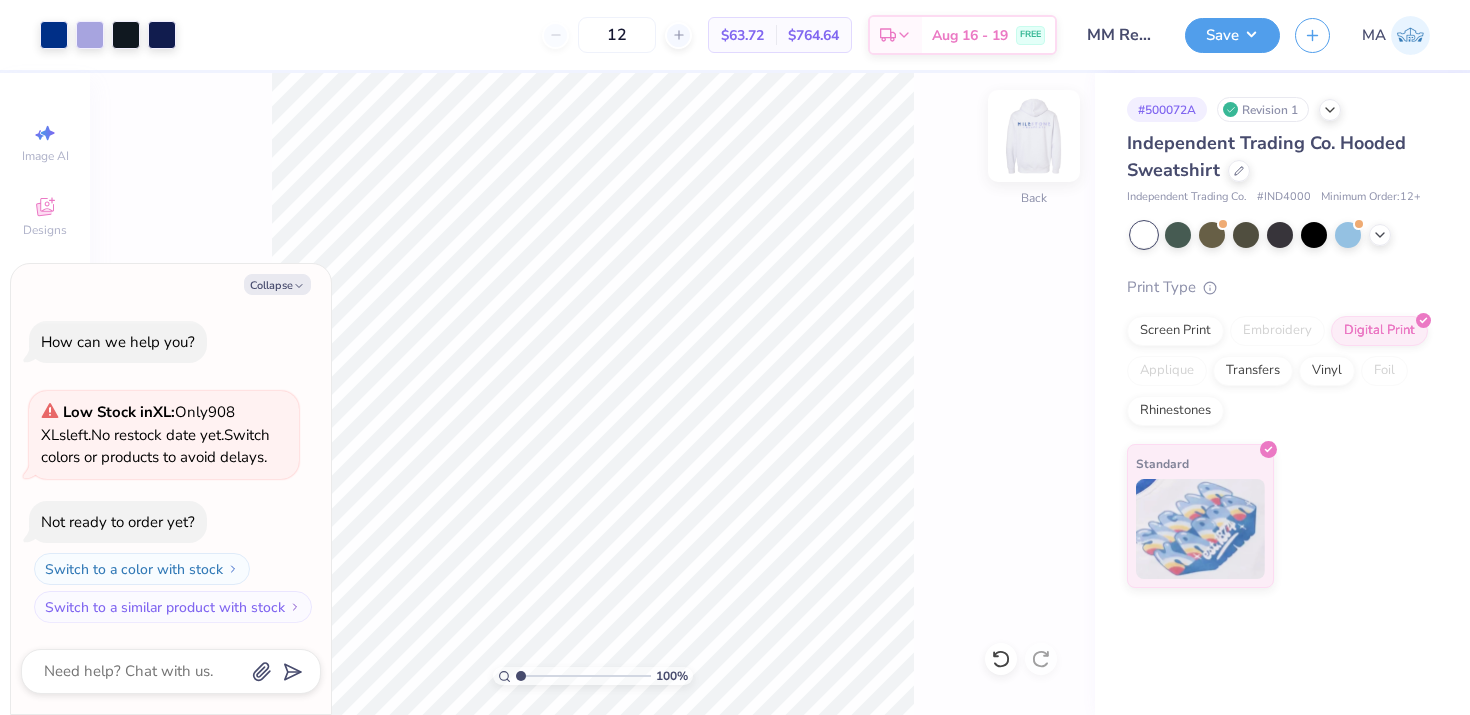 click at bounding box center [1034, 136] 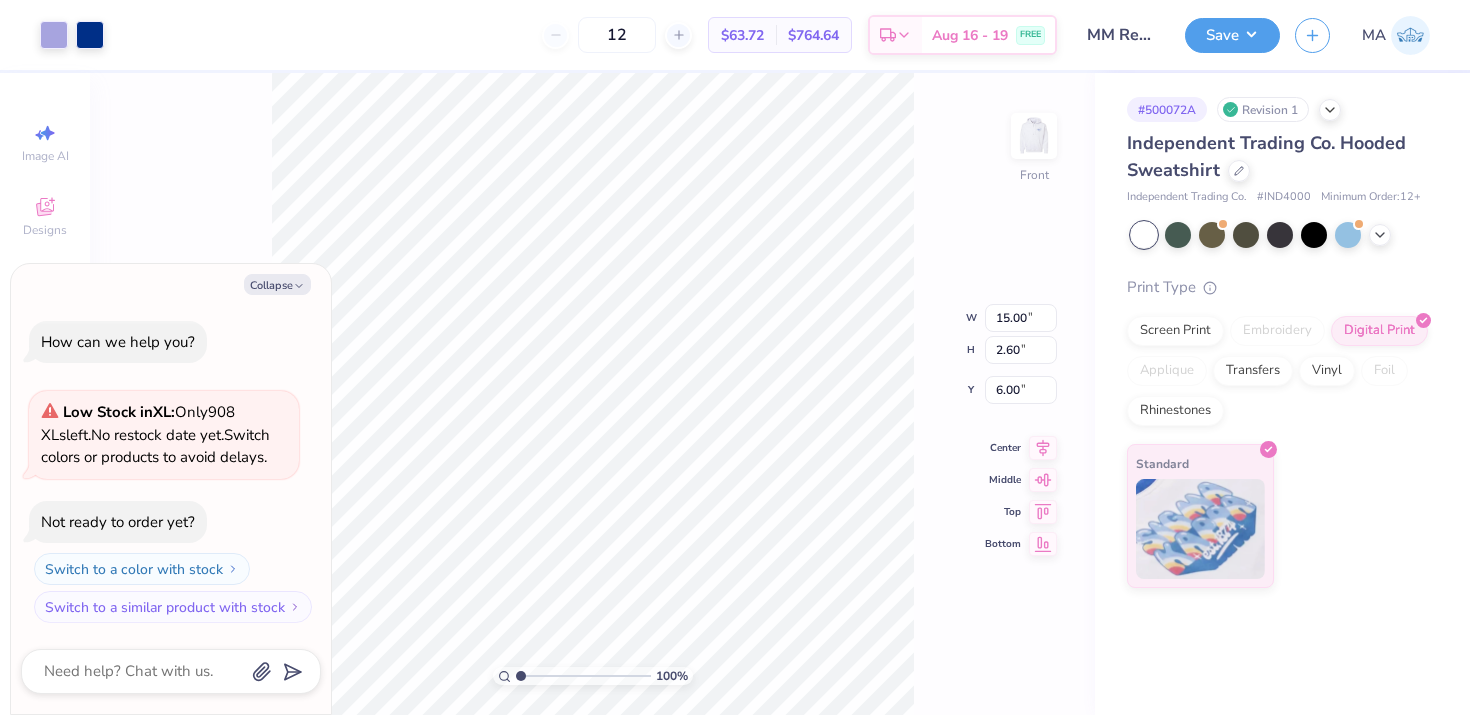 type on "x" 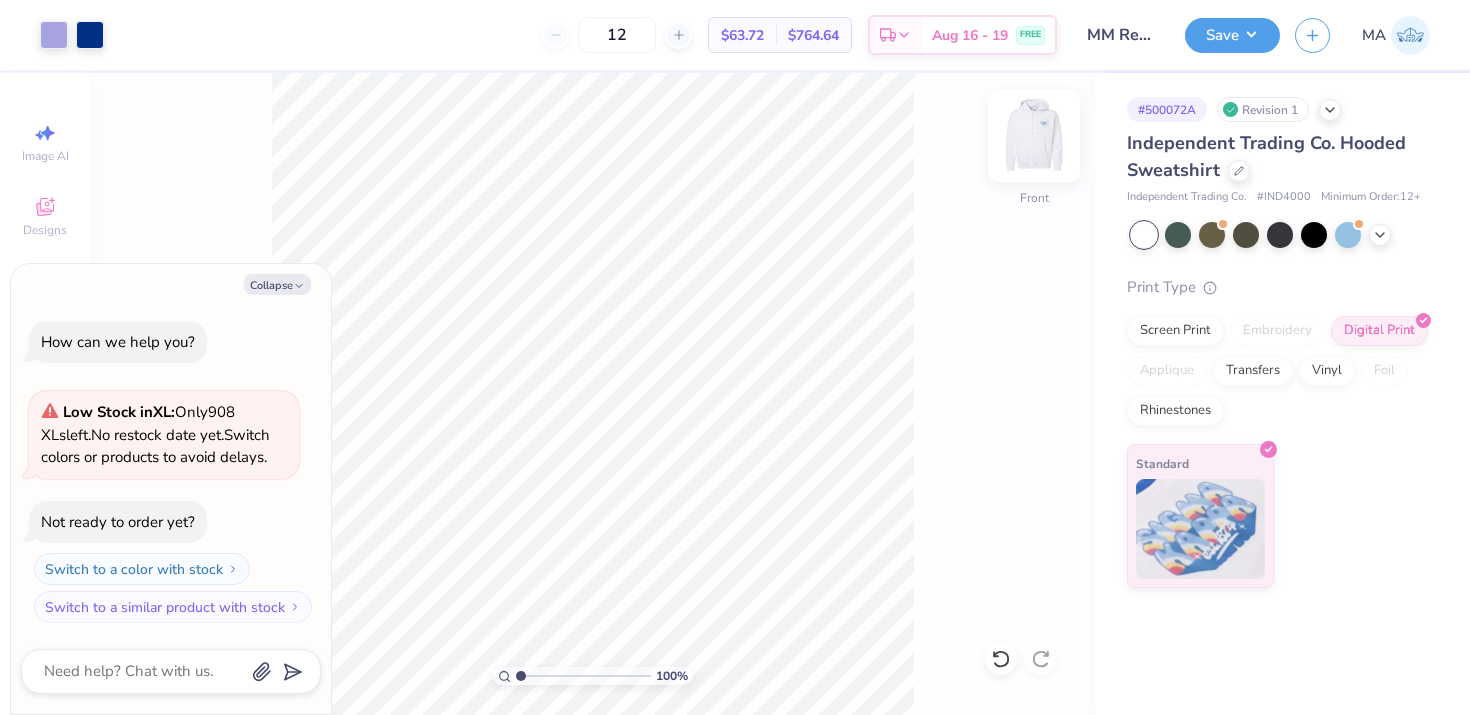 click at bounding box center (1034, 136) 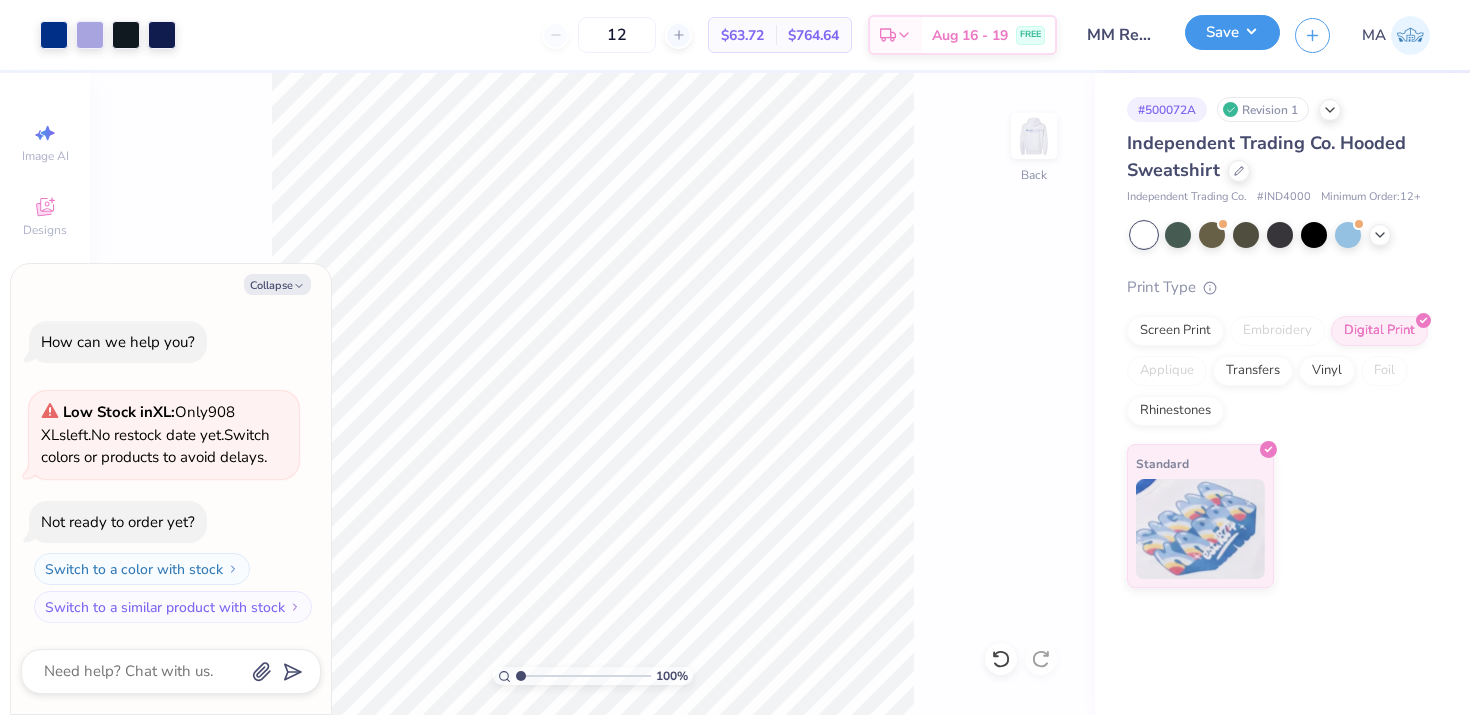 click on "Save" at bounding box center [1232, 32] 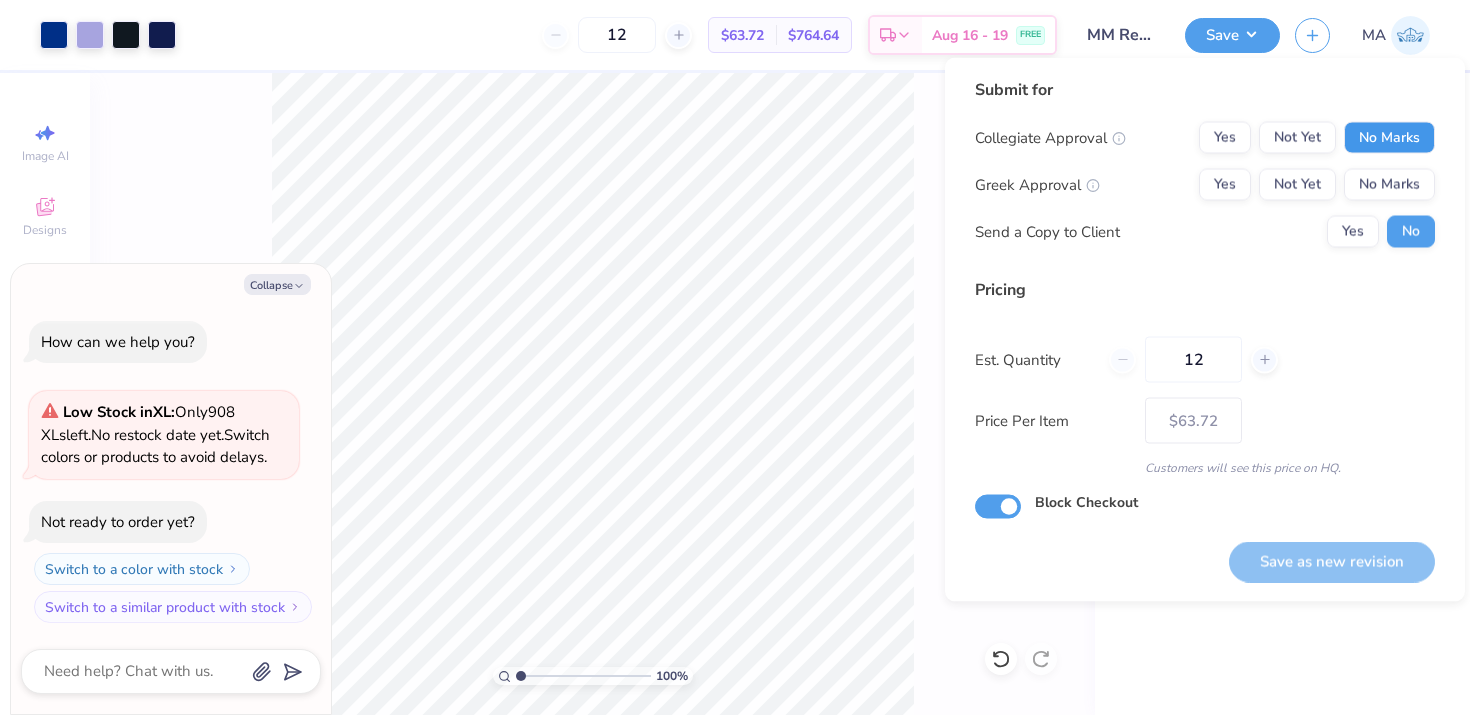 click on "No Marks" at bounding box center [1389, 138] 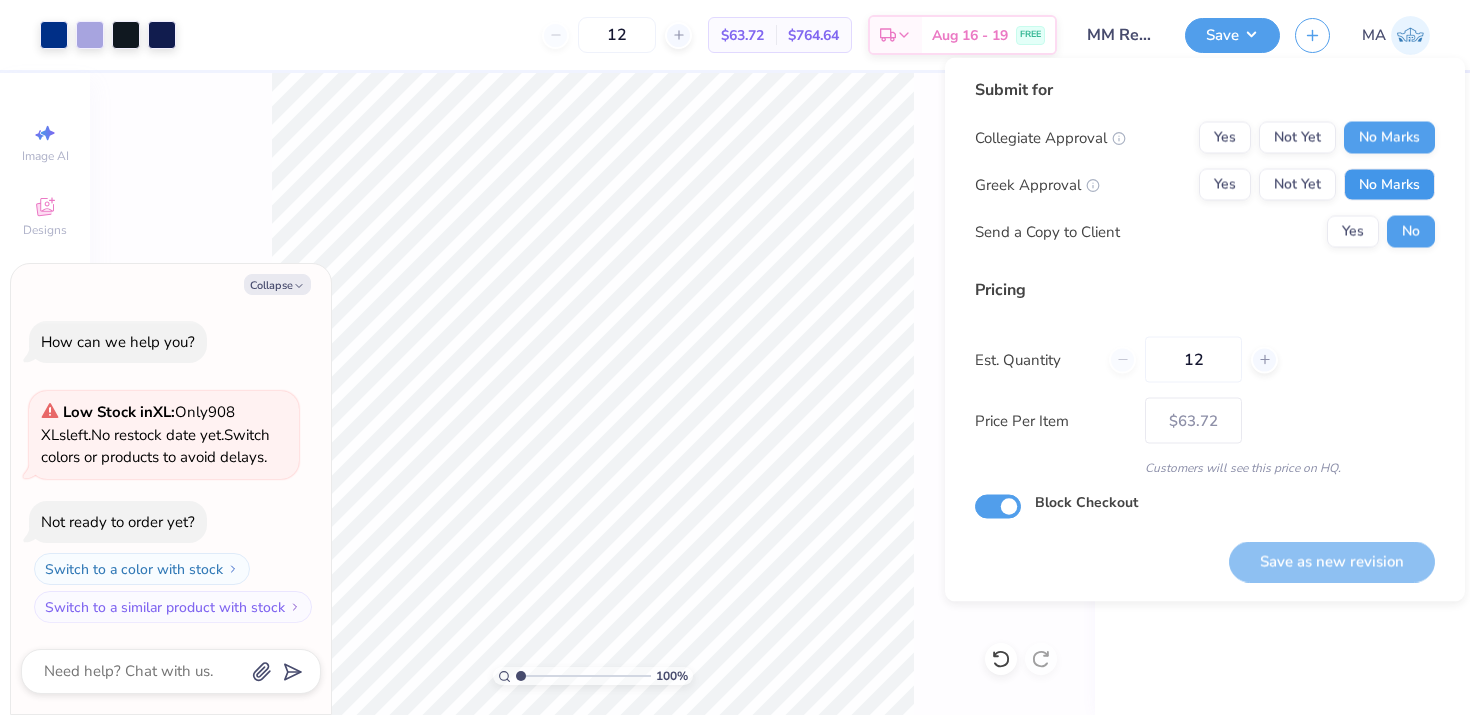 click on "No Marks" at bounding box center (1389, 185) 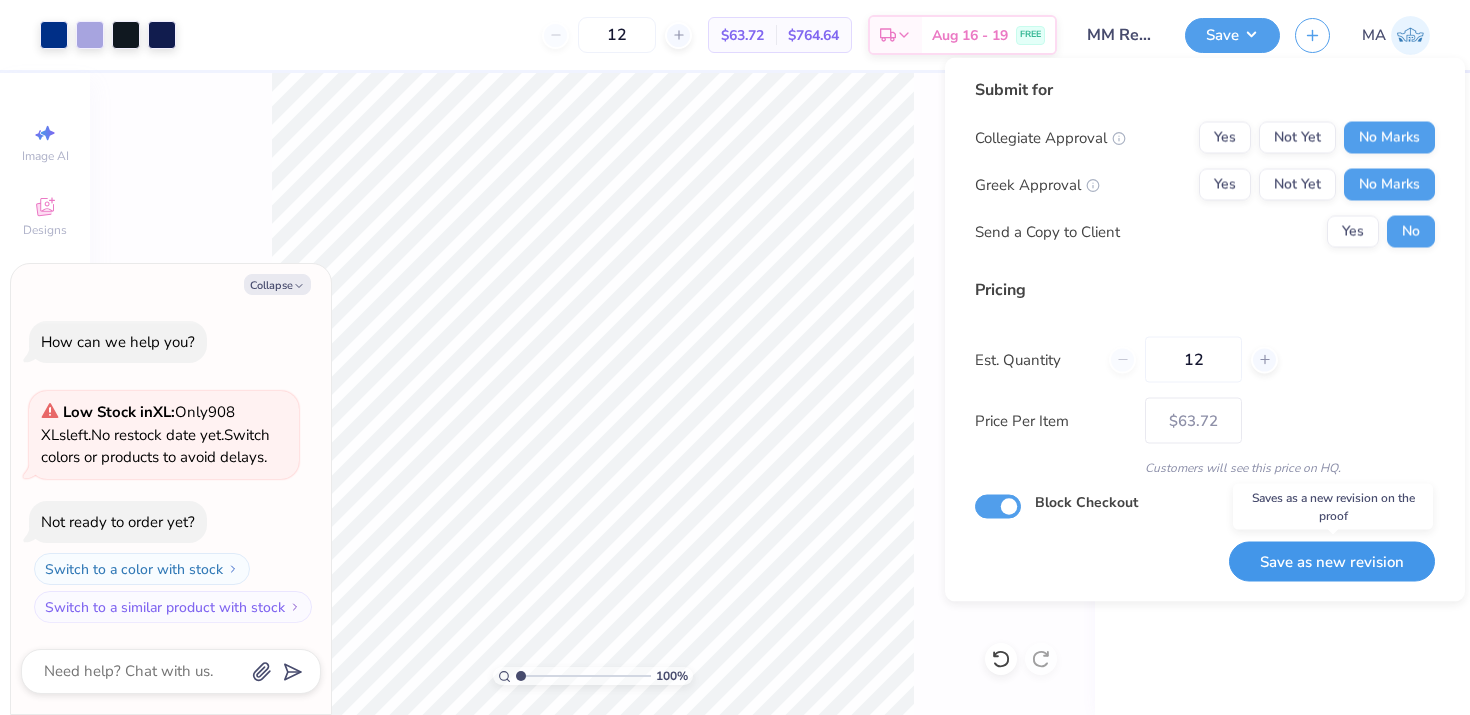 click on "Save as new revision" at bounding box center (1332, 561) 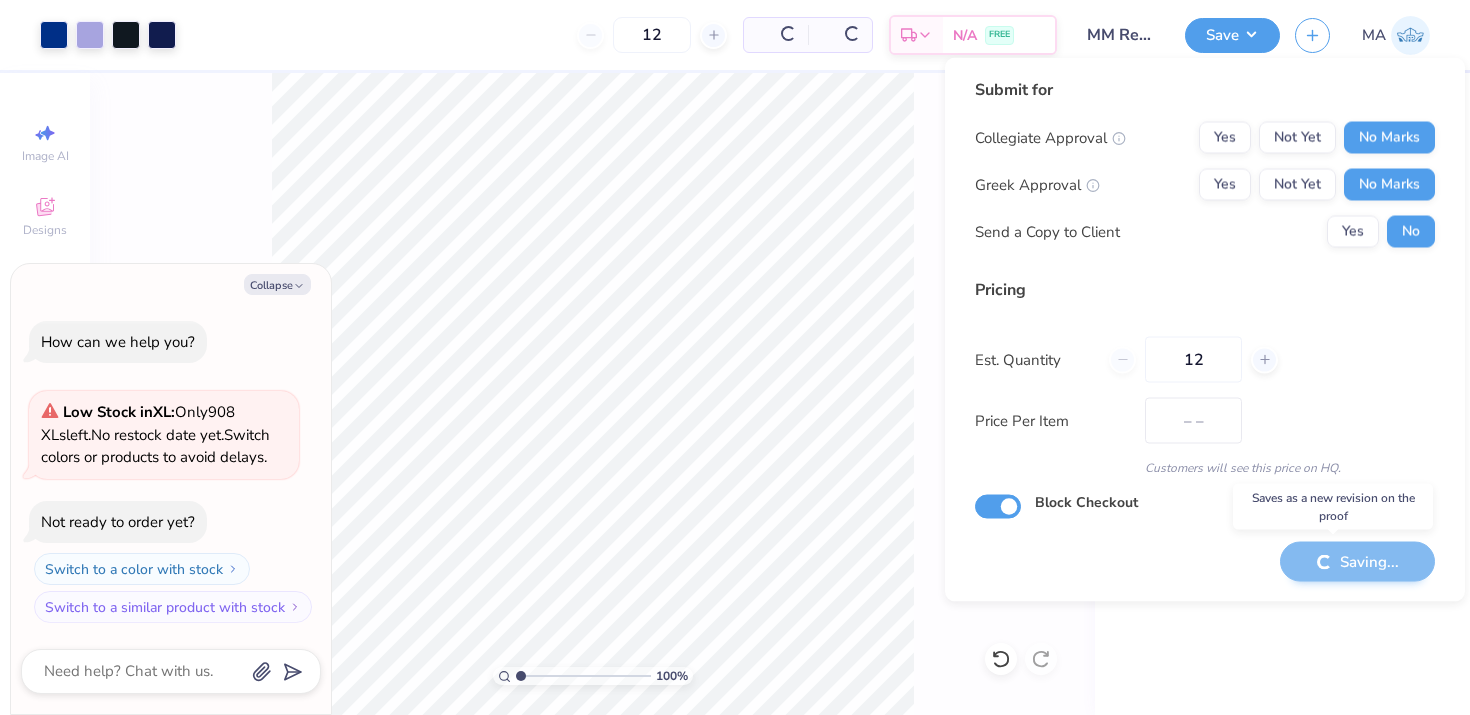 type on "$63.72" 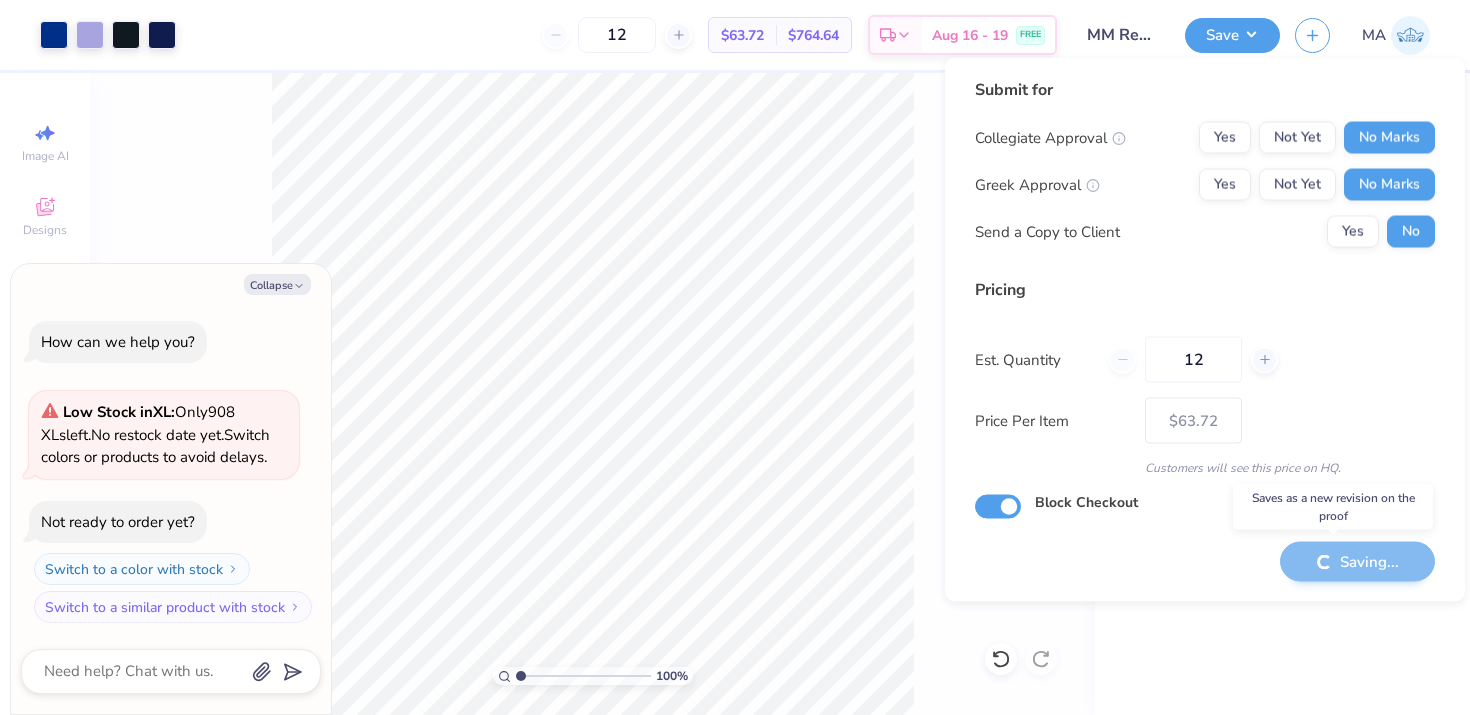 type on "x" 